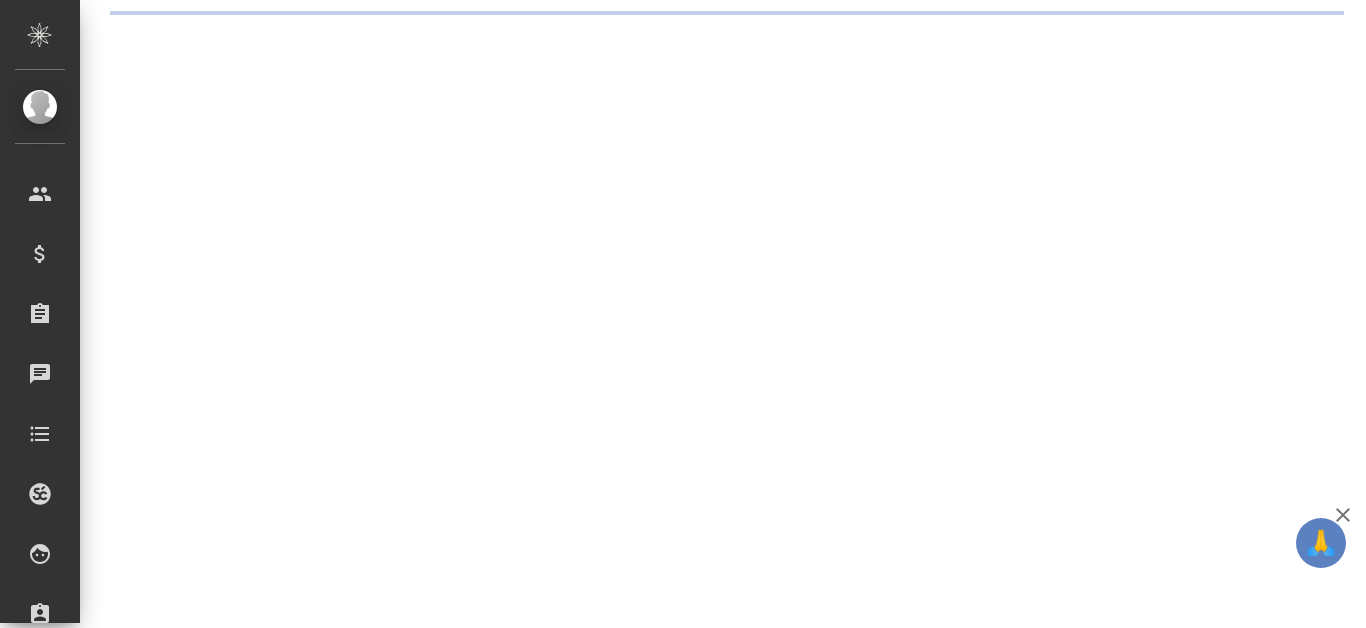scroll, scrollTop: 0, scrollLeft: 0, axis: both 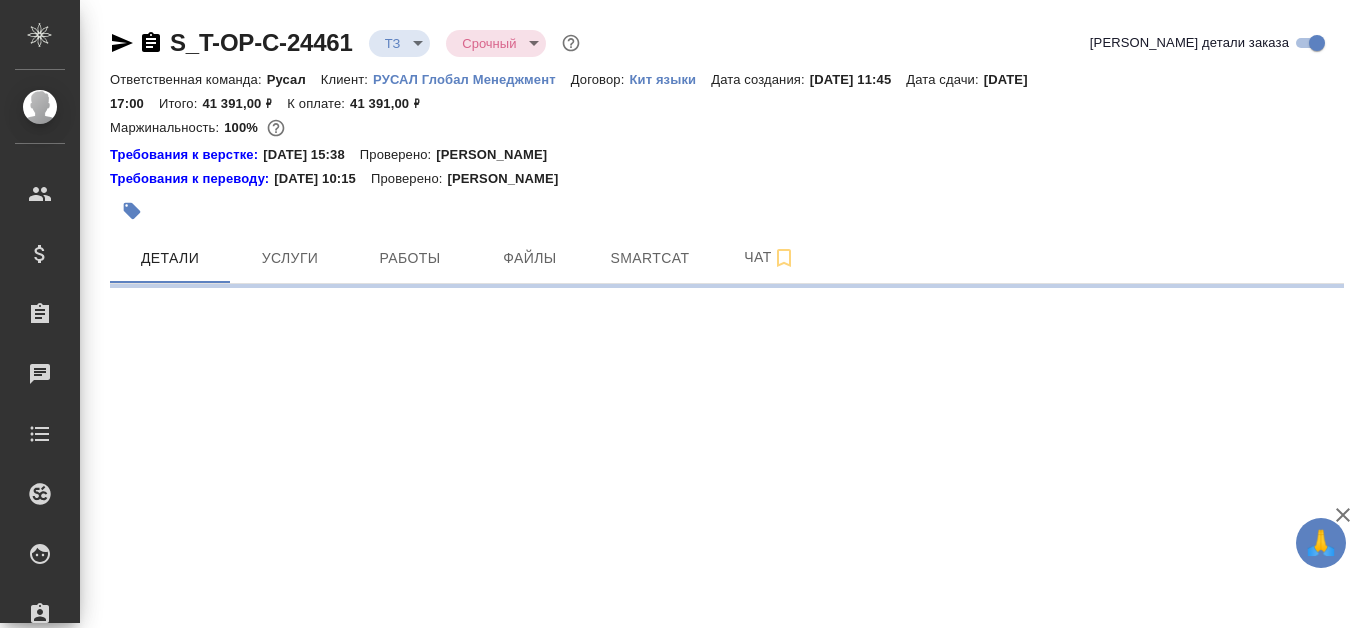 select on "RU" 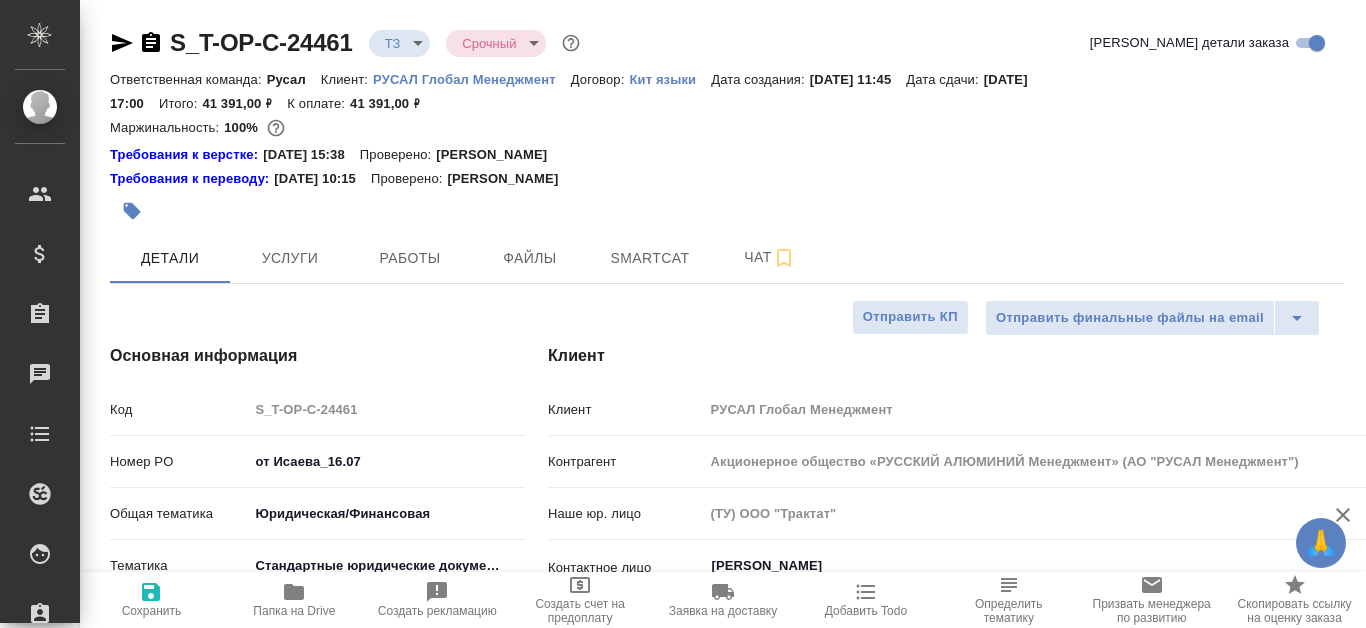 type on "x" 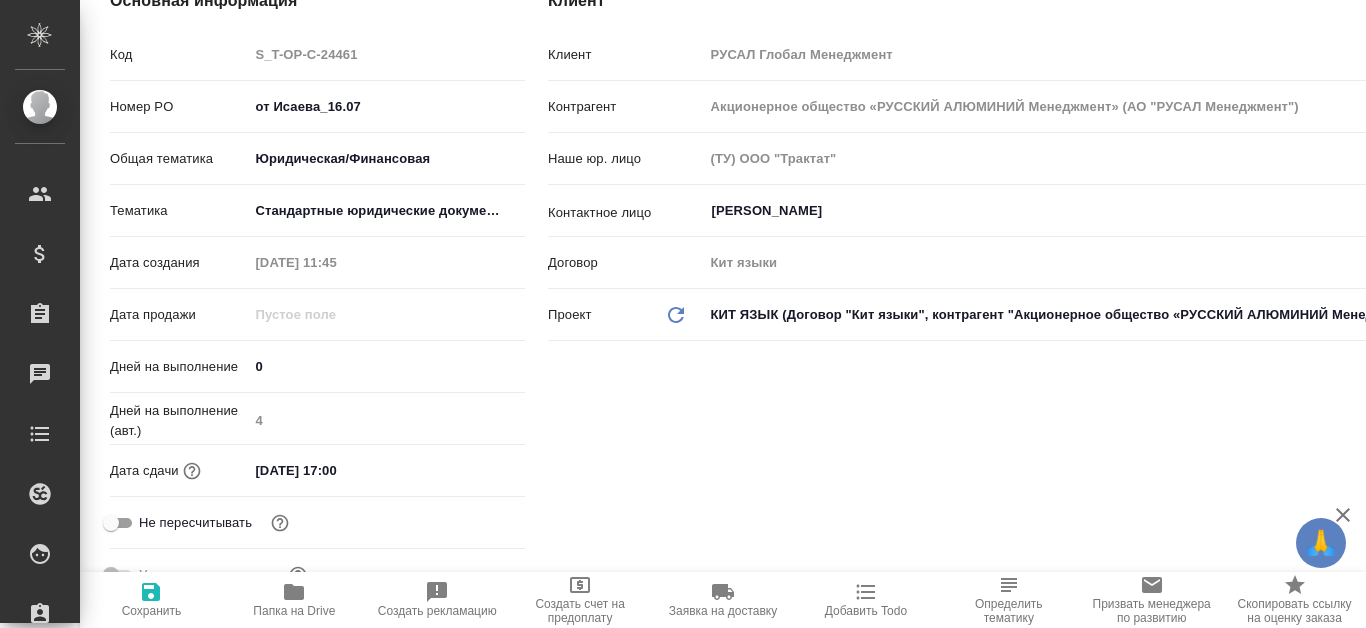 scroll, scrollTop: 0, scrollLeft: 0, axis: both 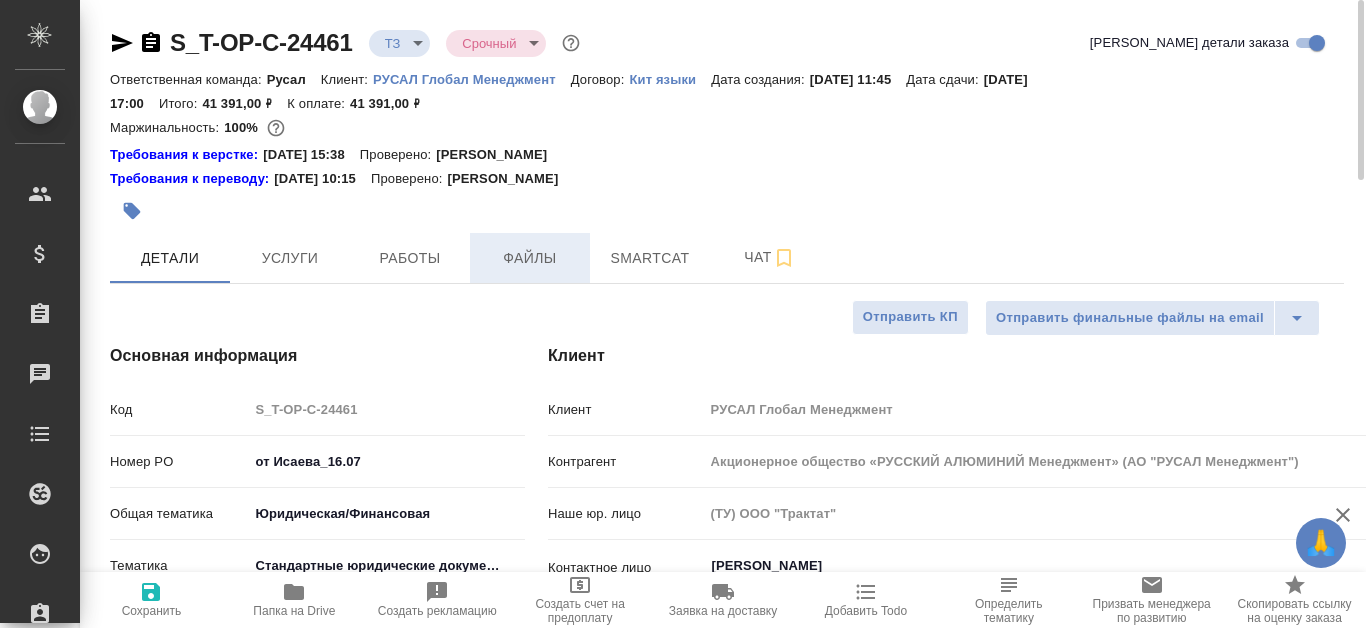click on "Файлы" at bounding box center (530, 258) 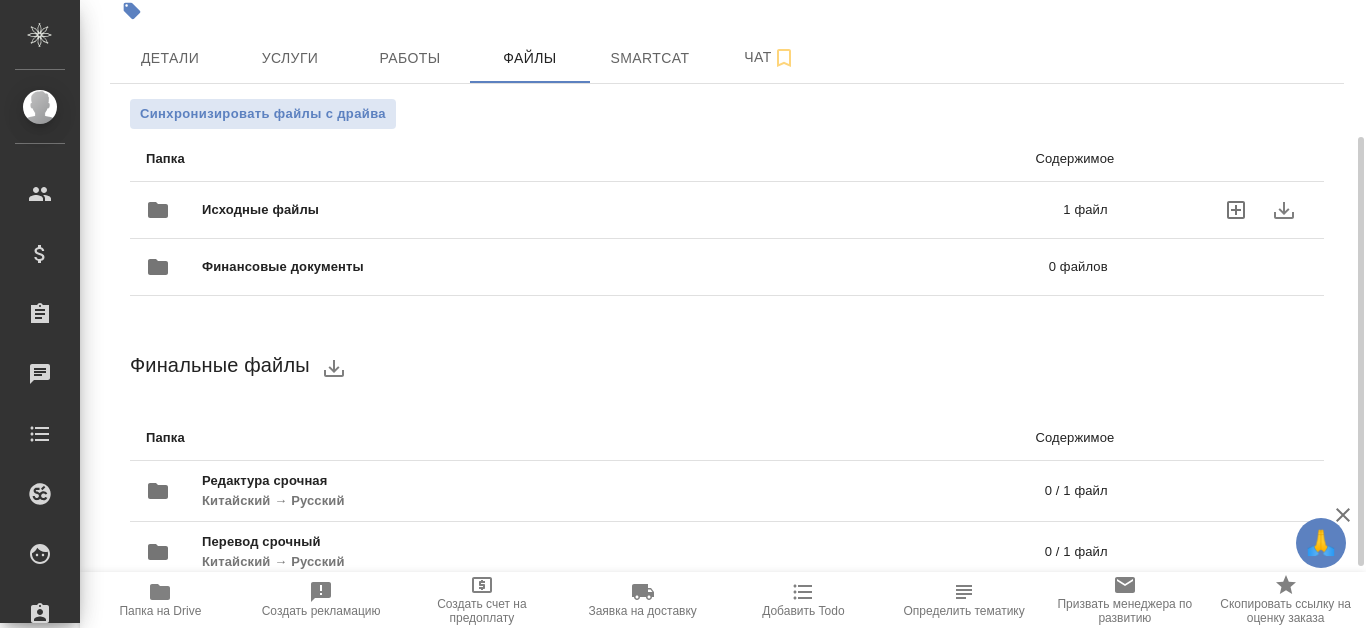 scroll, scrollTop: 290, scrollLeft: 0, axis: vertical 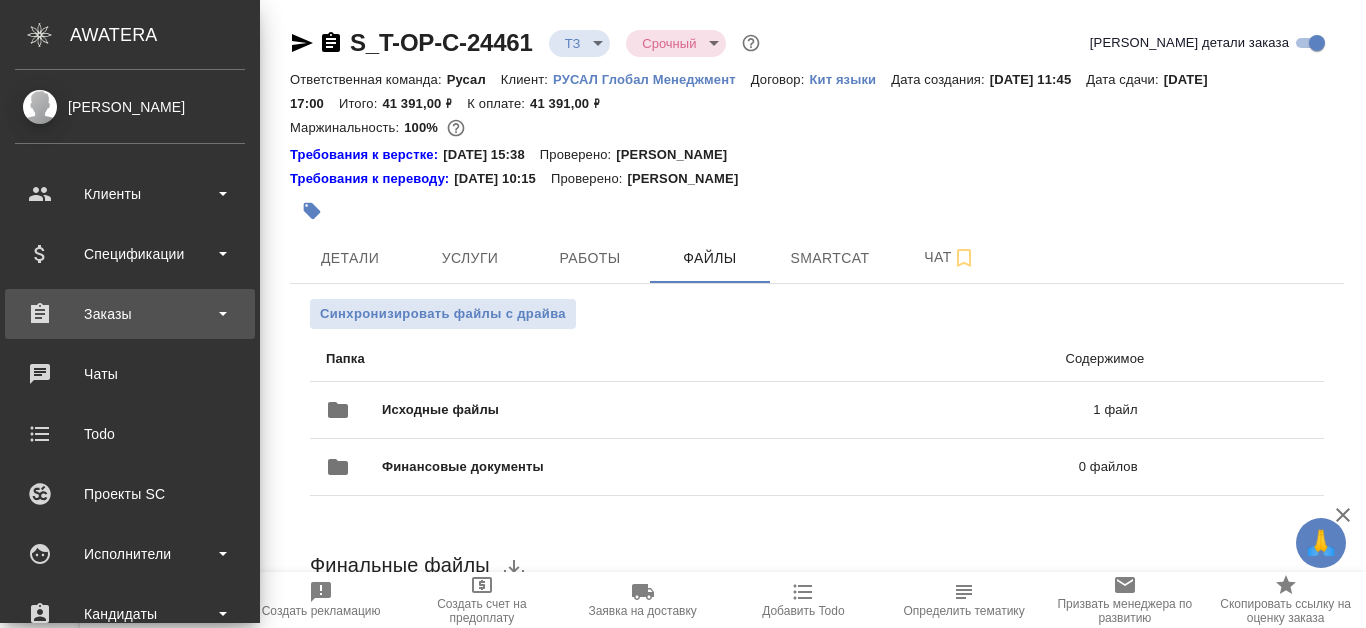 click on "Заказы" at bounding box center (130, 314) 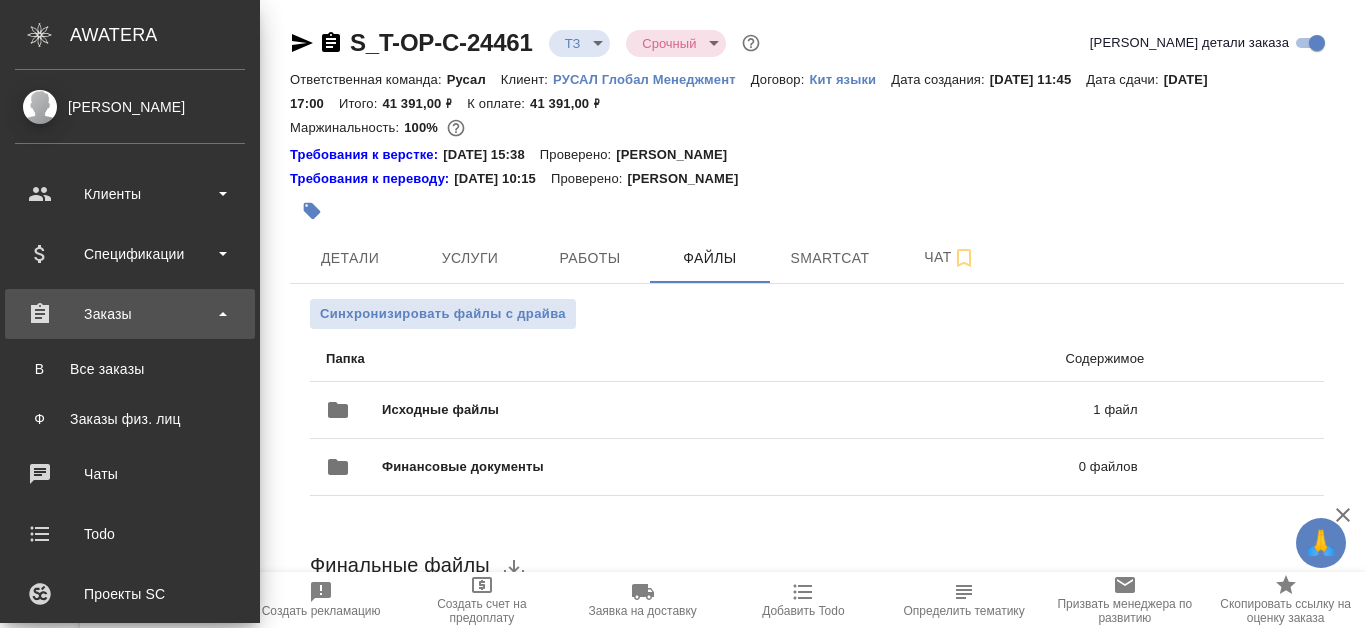 click on "Заказы" at bounding box center (130, 314) 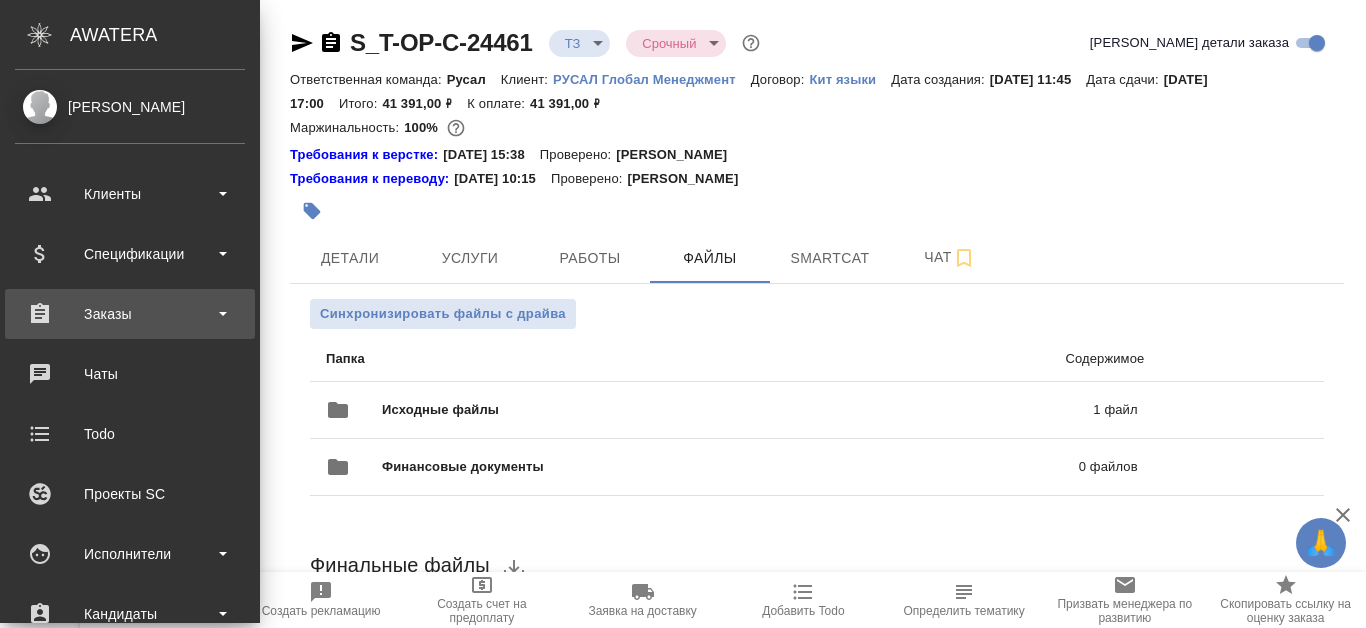 click on "Заказы" at bounding box center [130, 314] 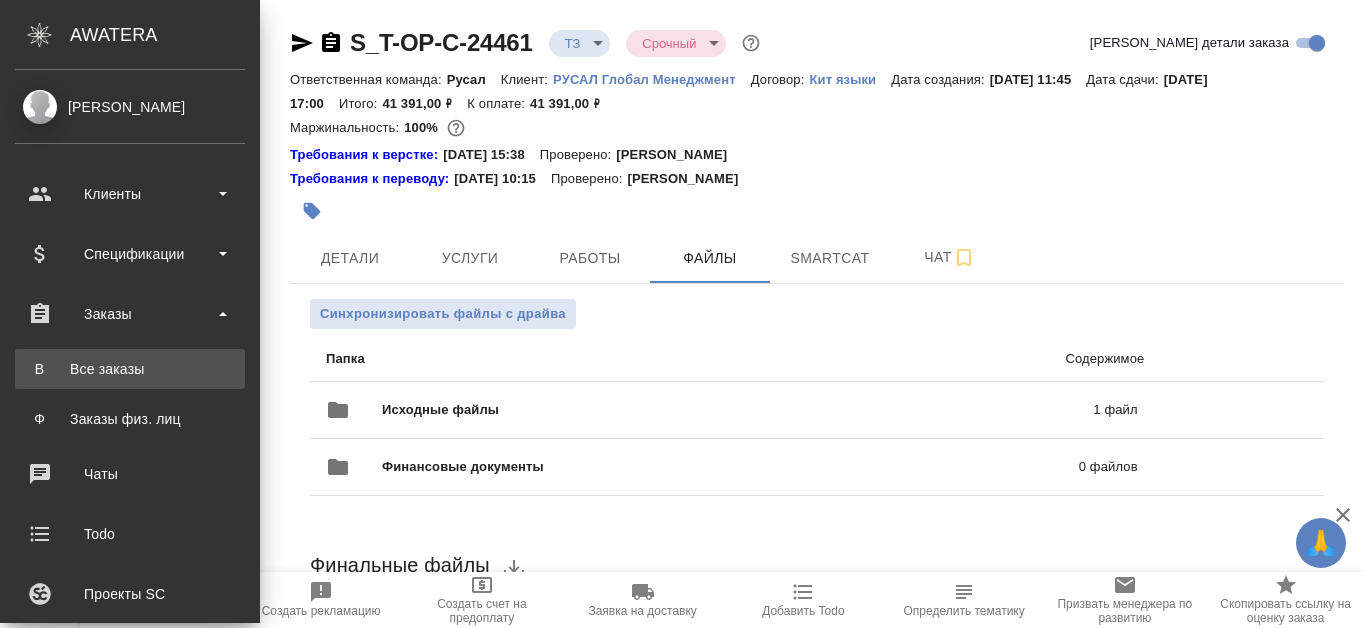 click on "Все заказы" at bounding box center (130, 369) 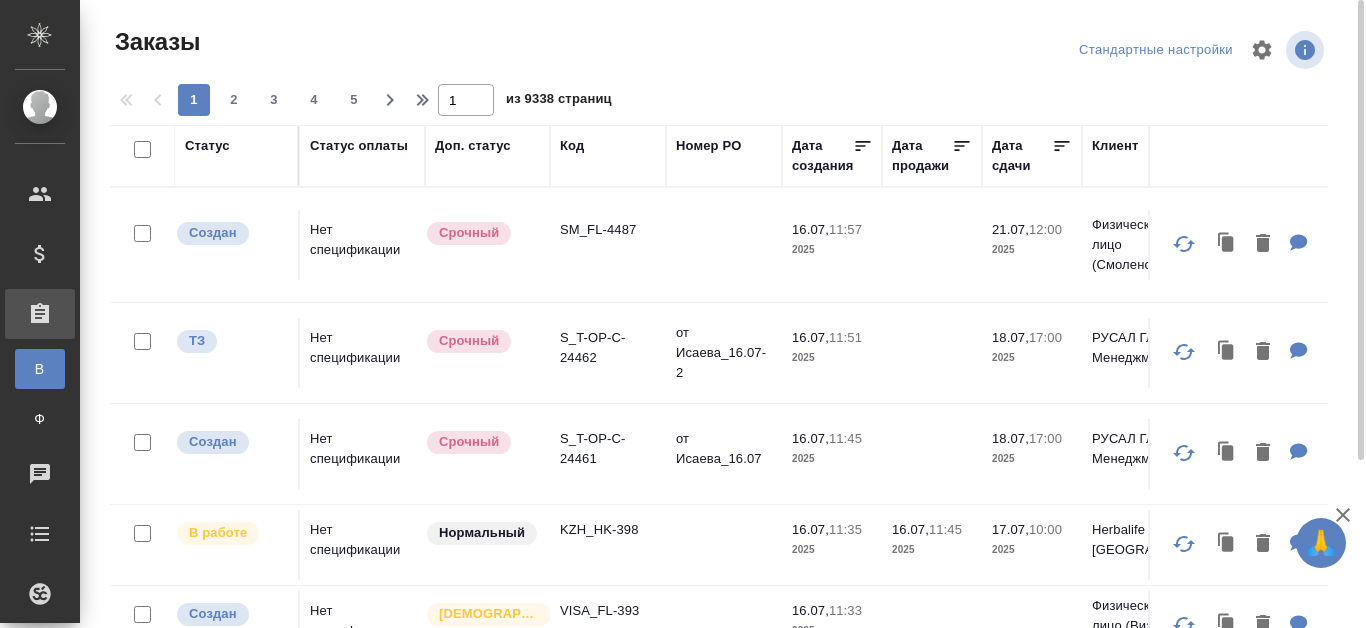 click on "Код" at bounding box center (608, 146) 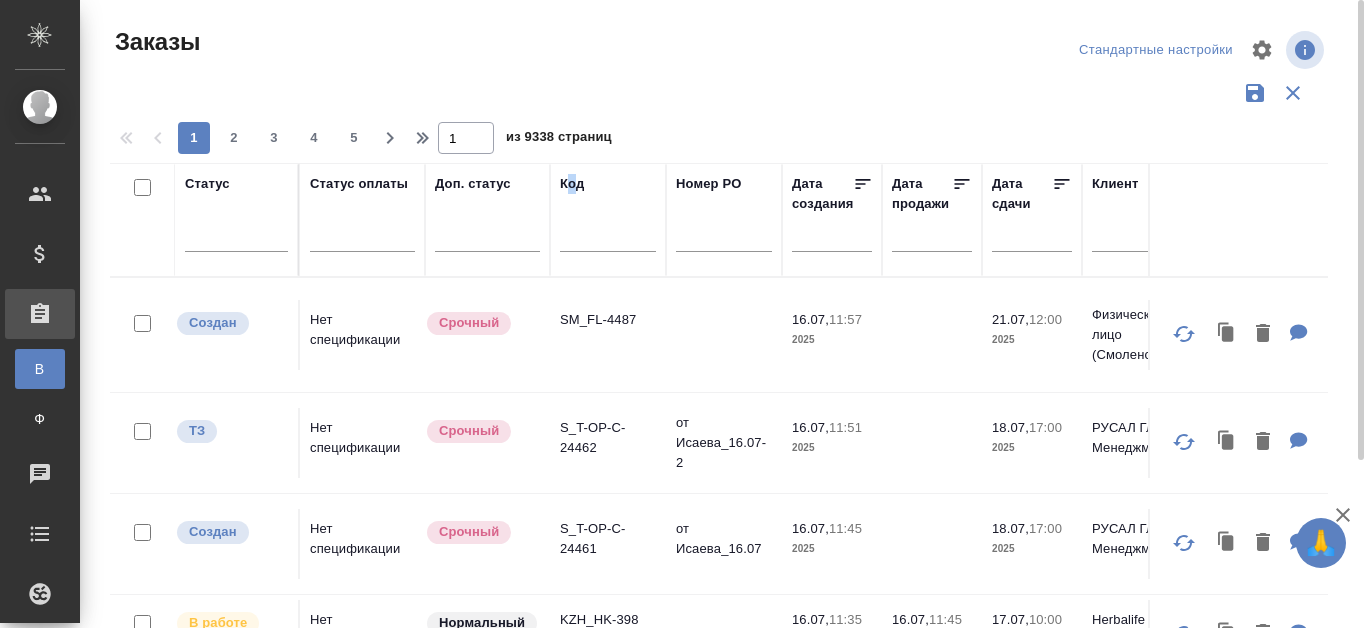 click at bounding box center (608, 239) 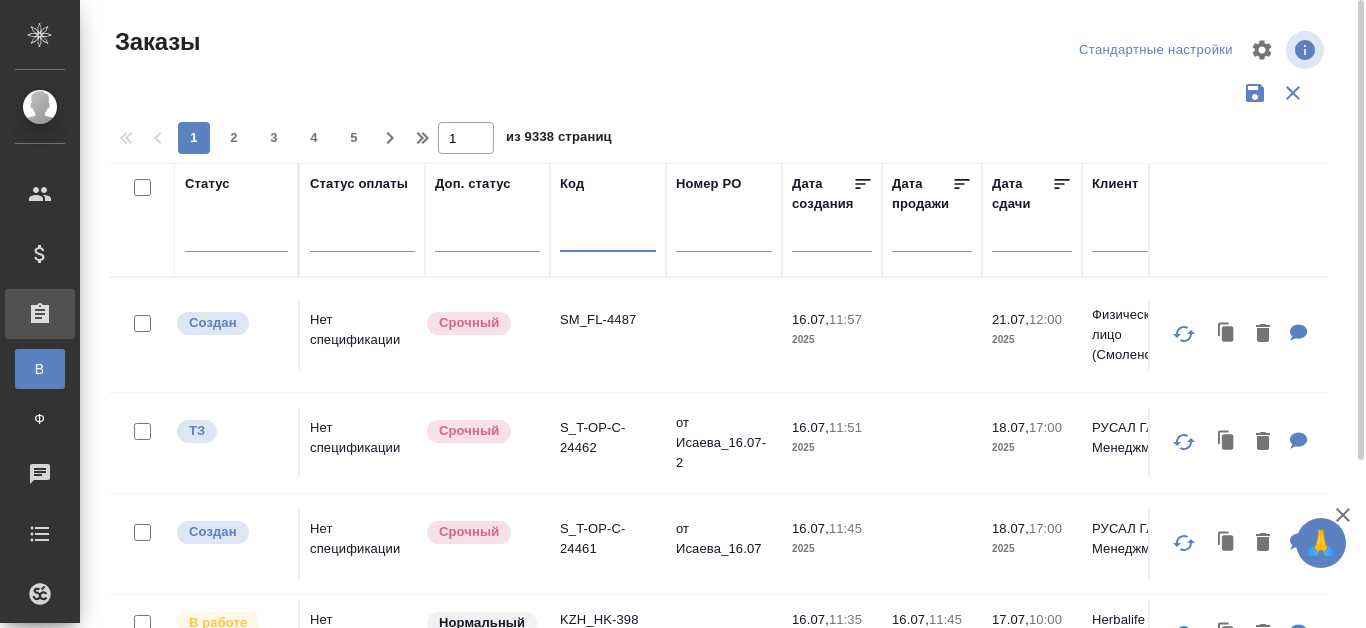 paste on "Т-ОП-С-45515" 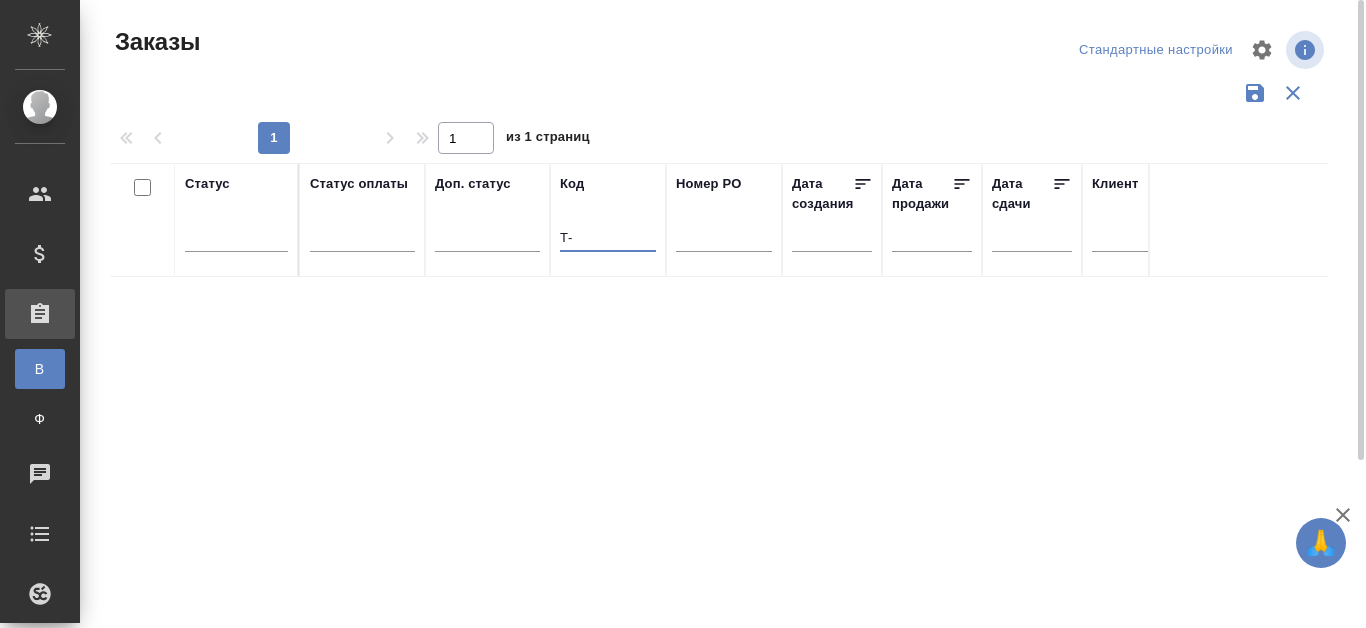 type on "Т" 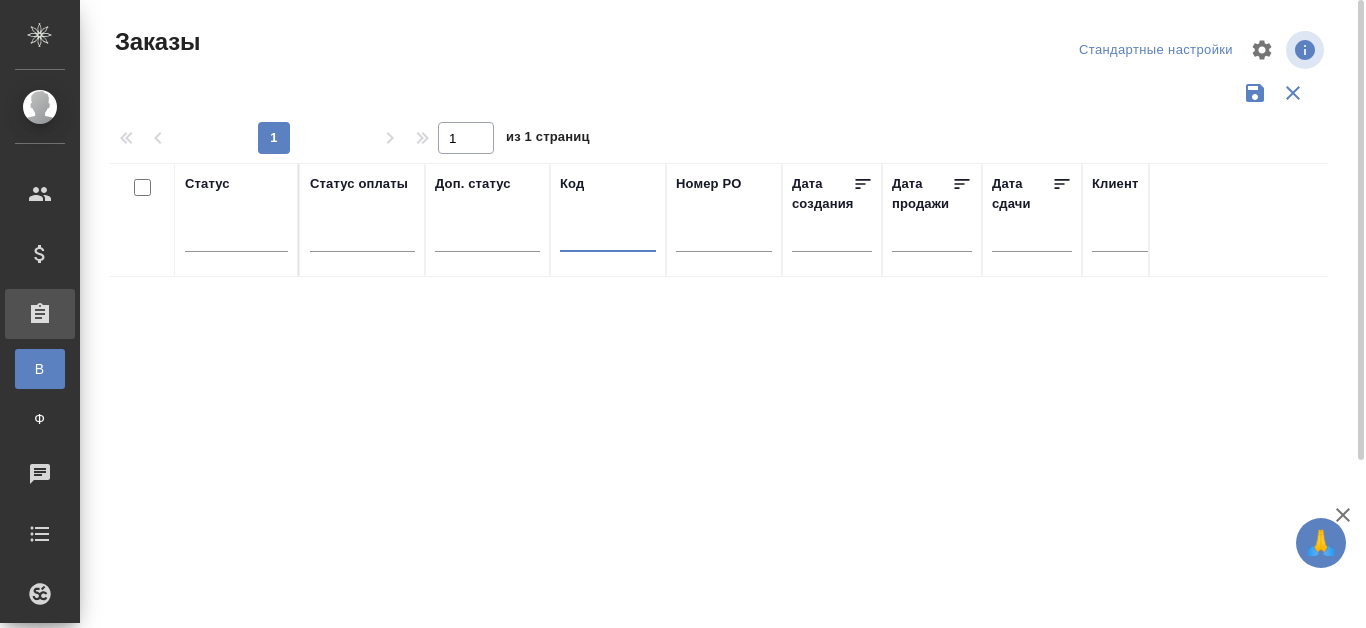 paste on "725" 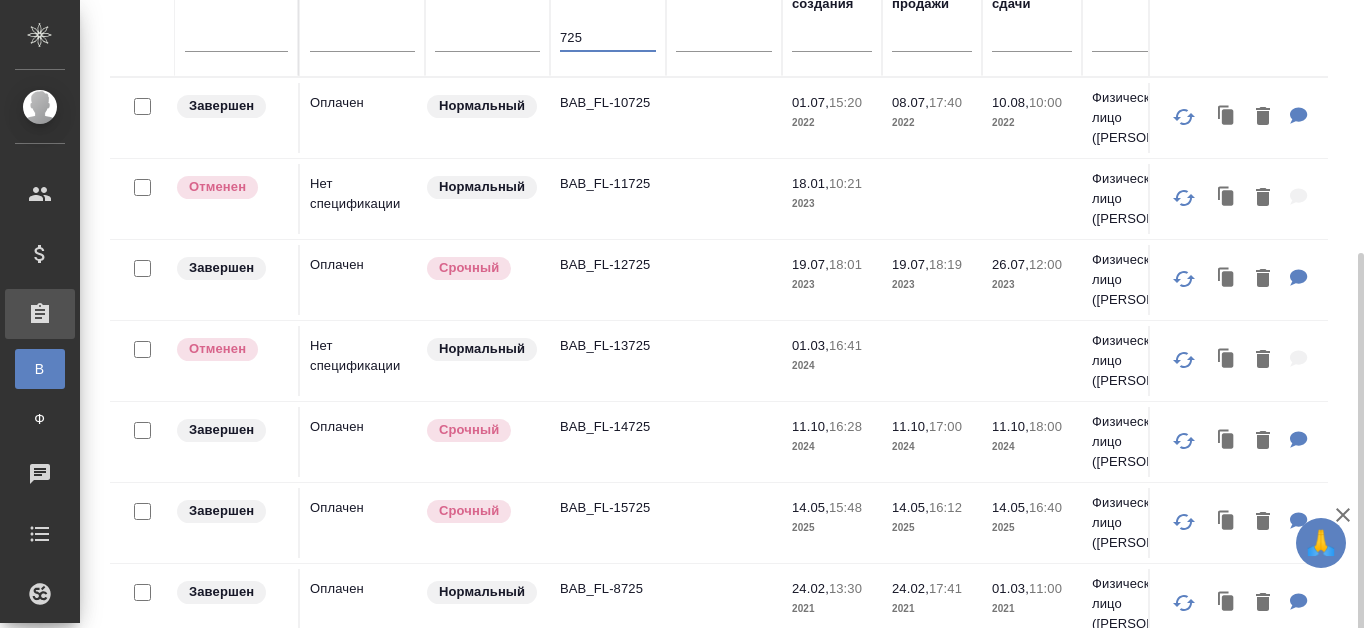 scroll, scrollTop: 266, scrollLeft: 0, axis: vertical 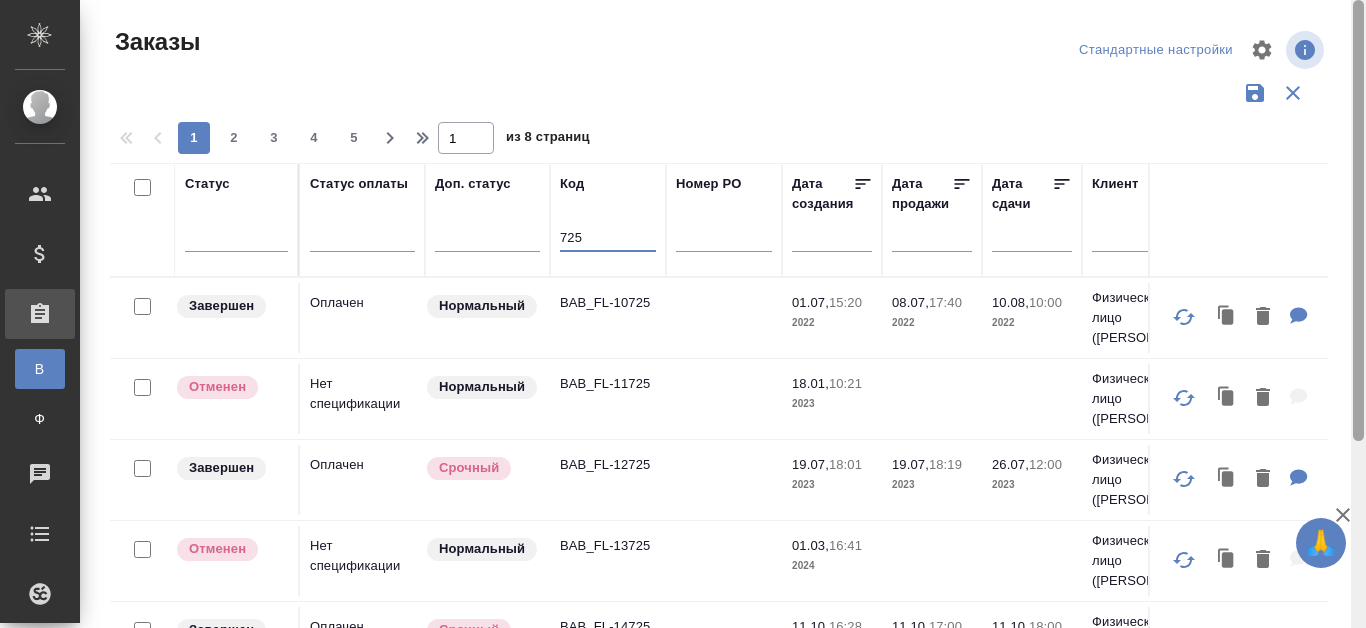 drag, startPoint x: 1357, startPoint y: 270, endPoint x: 1365, endPoint y: 43, distance: 227.14093 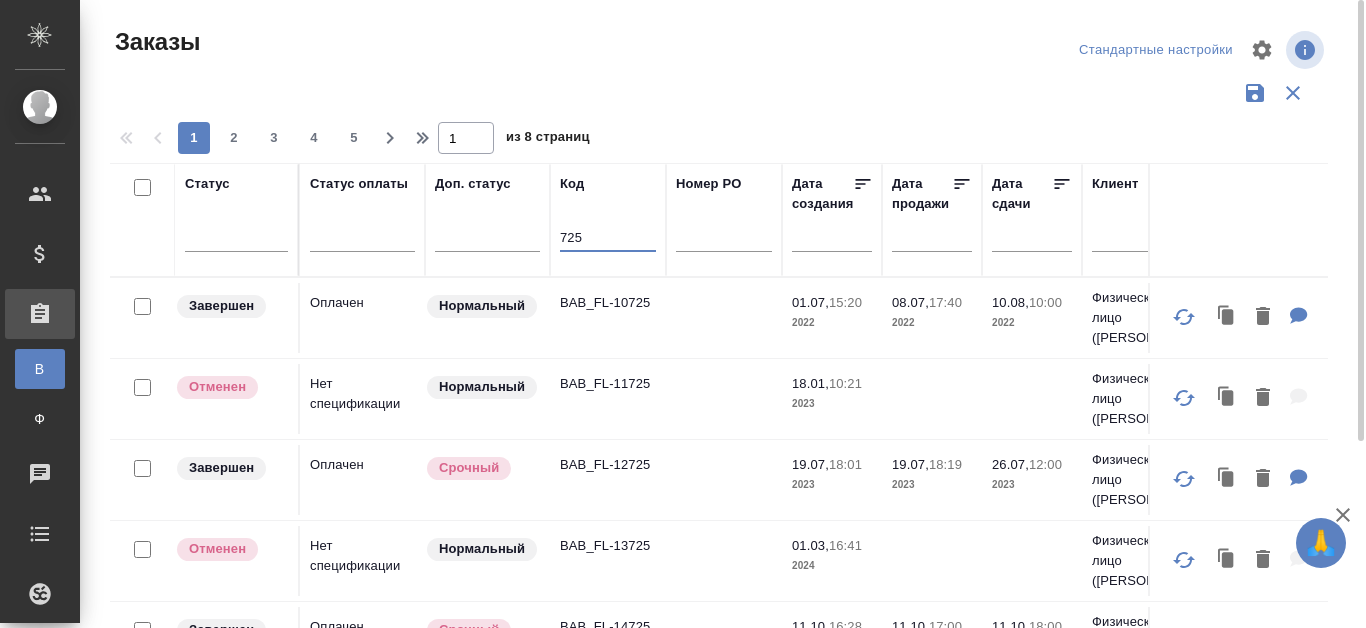 type on "725" 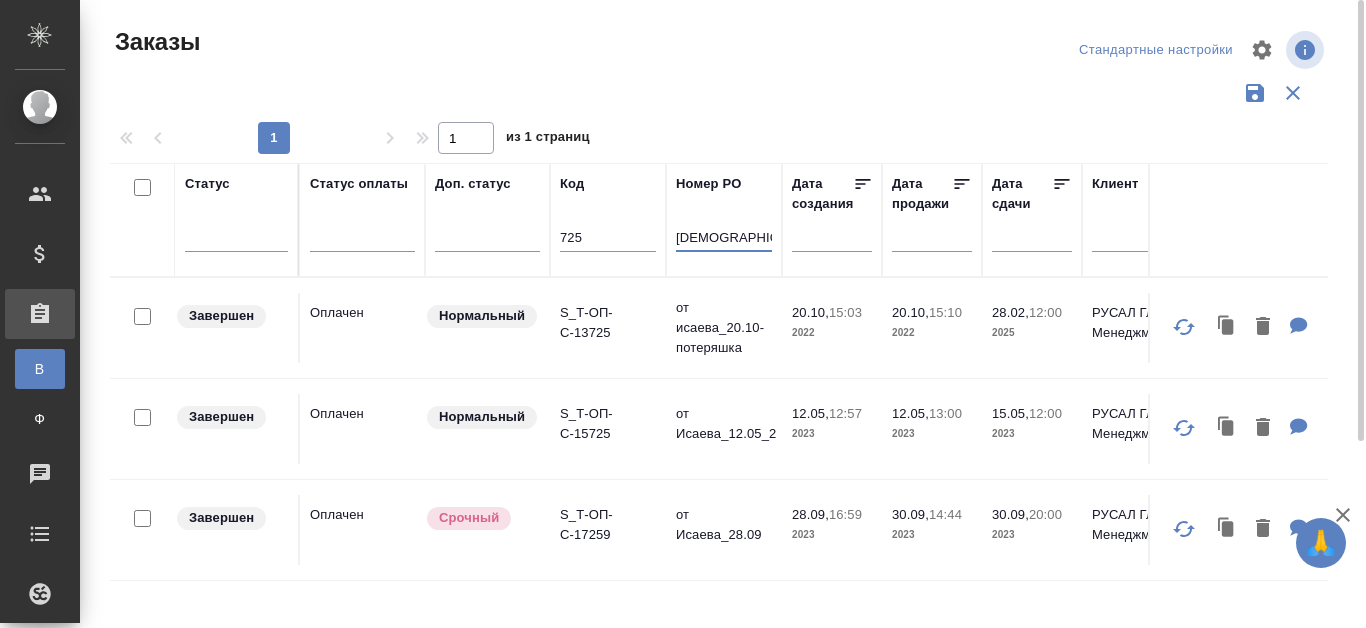 scroll, scrollTop: 100, scrollLeft: 0, axis: vertical 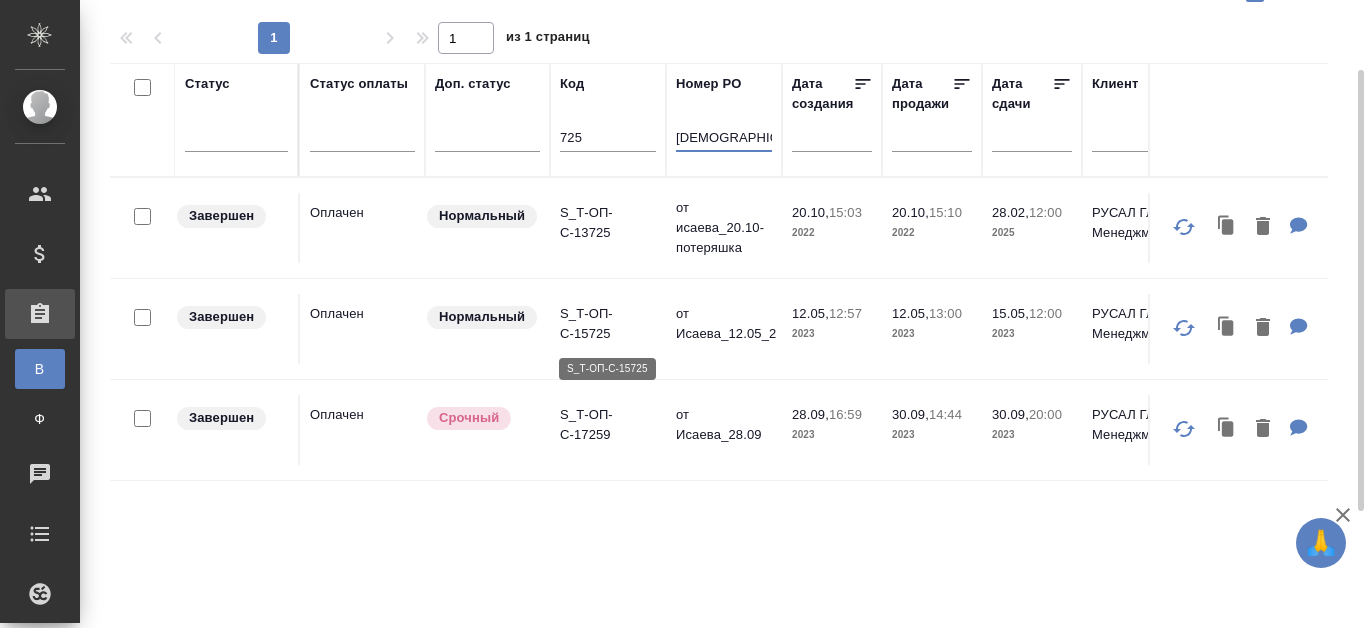 type on "Исаев" 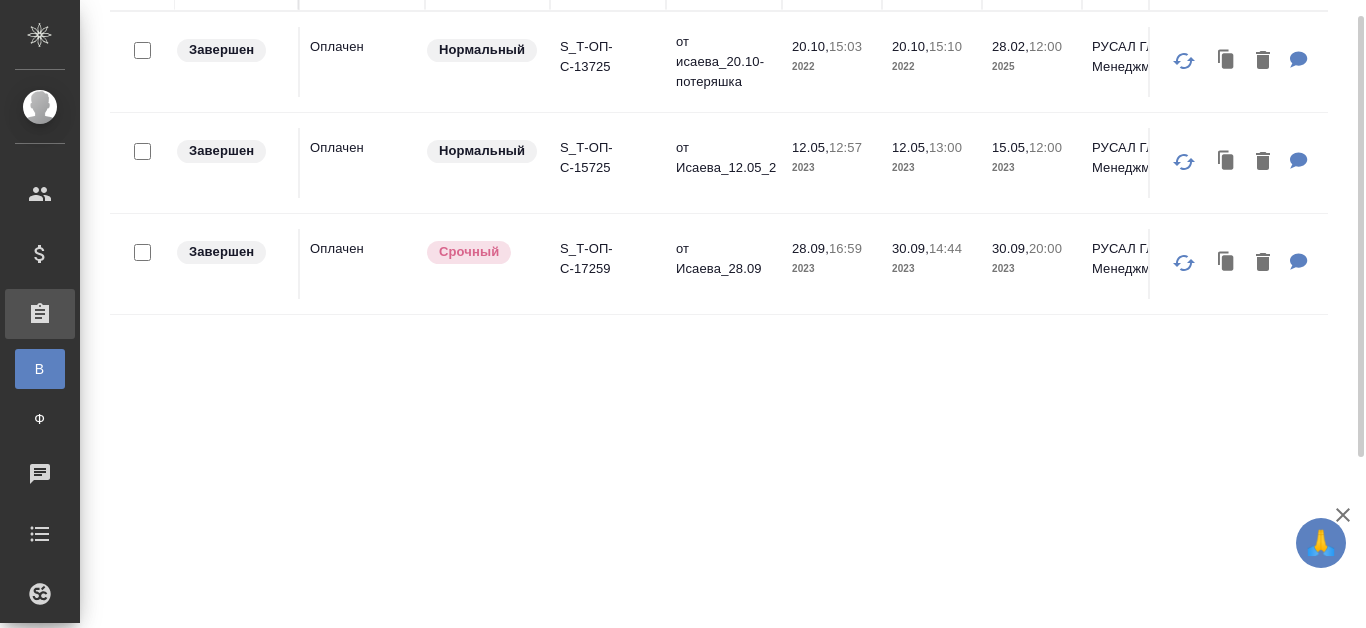 scroll, scrollTop: 0, scrollLeft: 0, axis: both 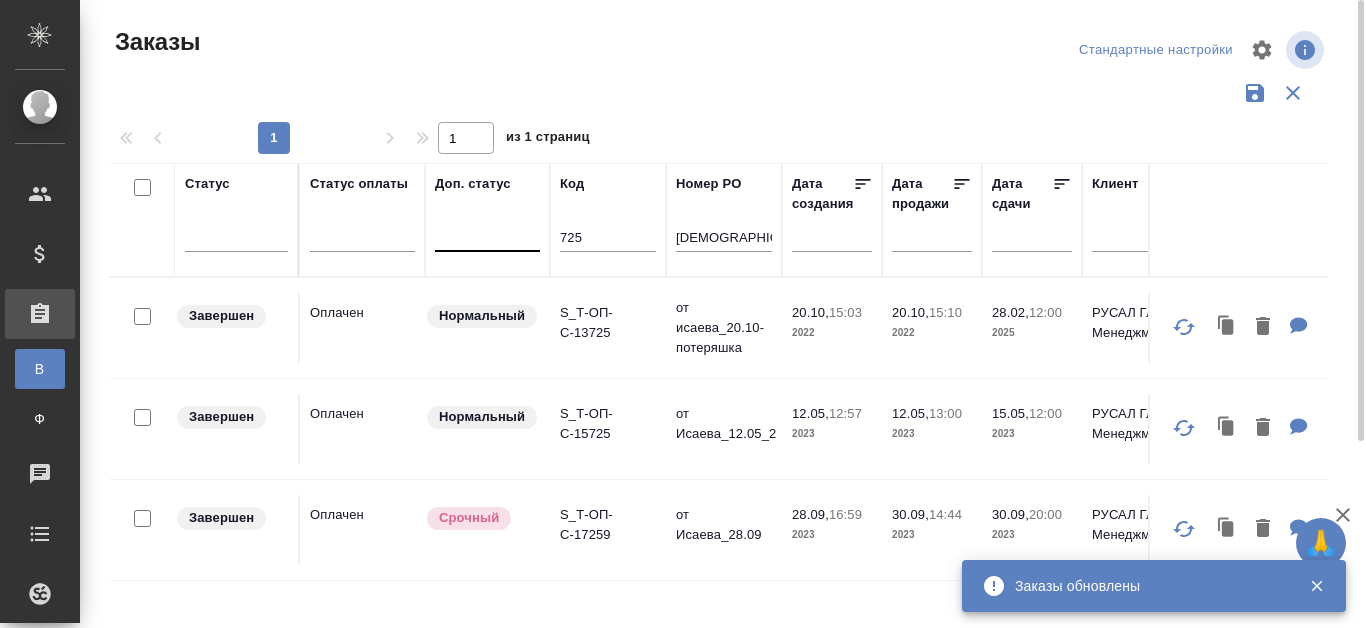 drag, startPoint x: 604, startPoint y: 240, endPoint x: 515, endPoint y: 249, distance: 89.453896 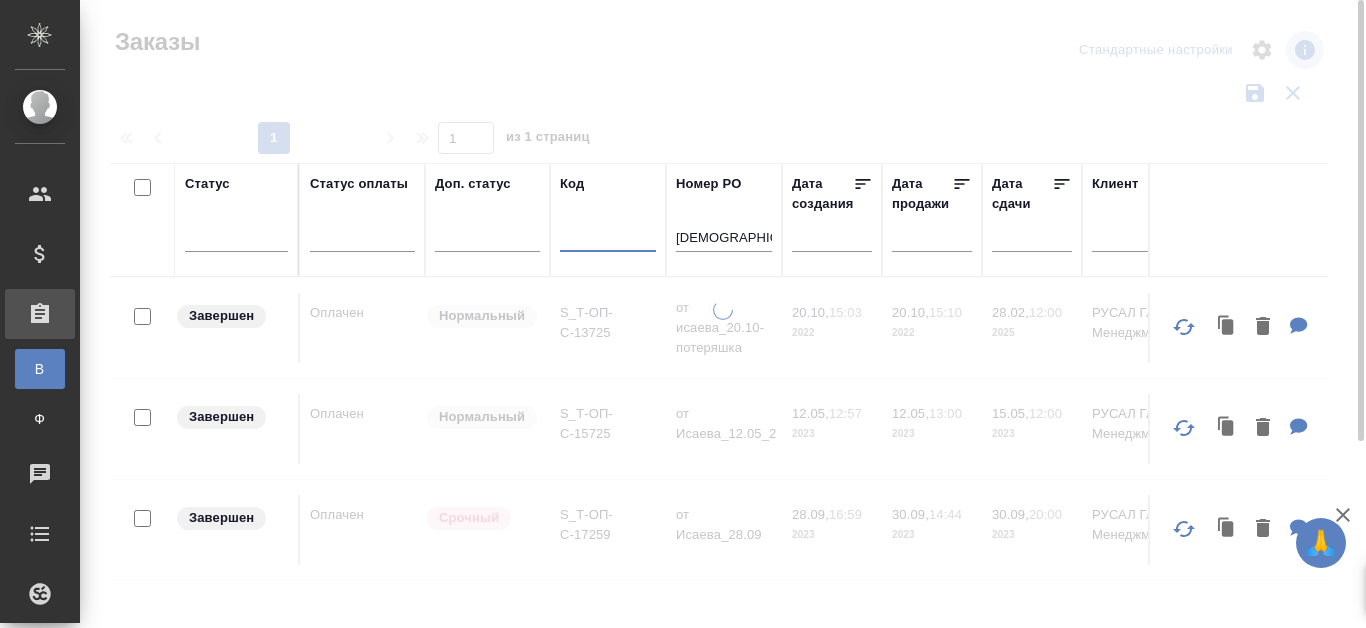 type 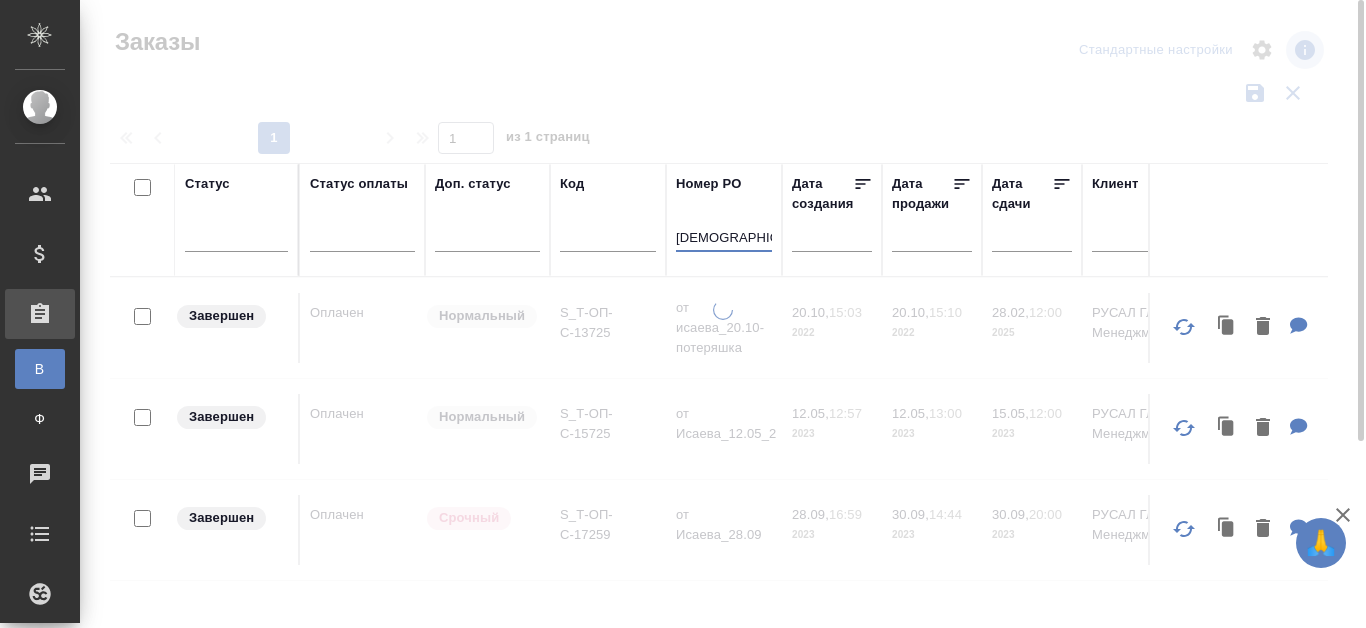 click on "Исаев" at bounding box center [724, 239] 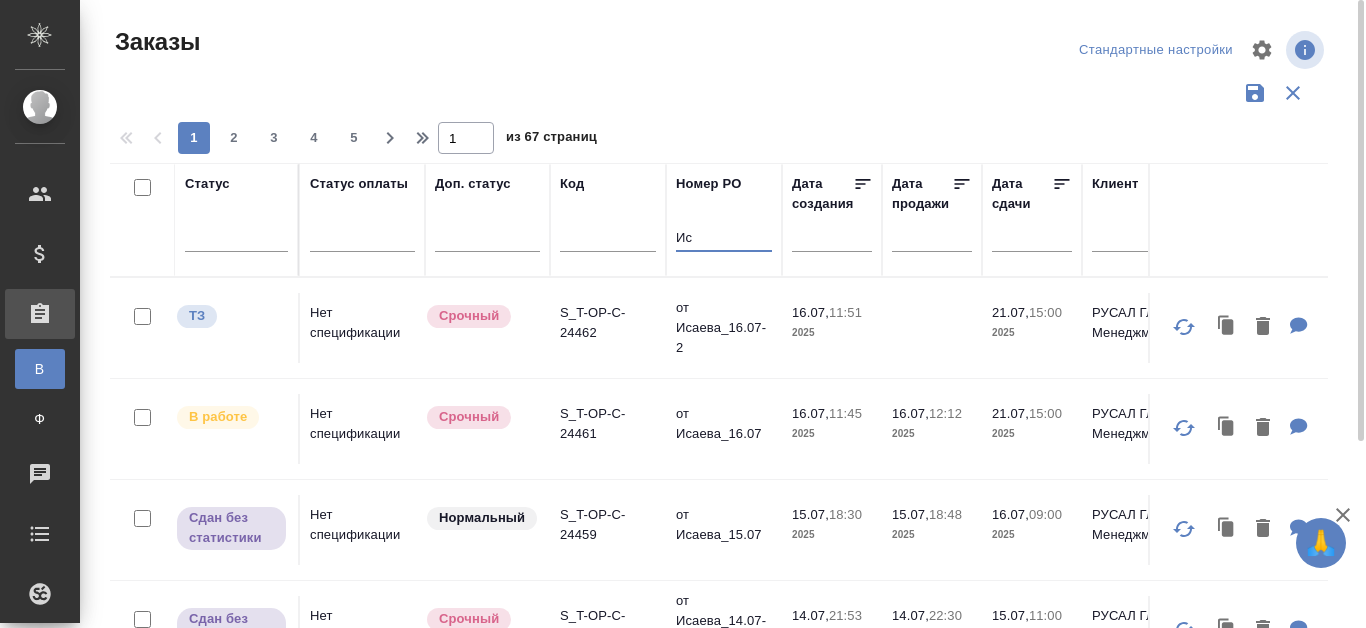 type on "И" 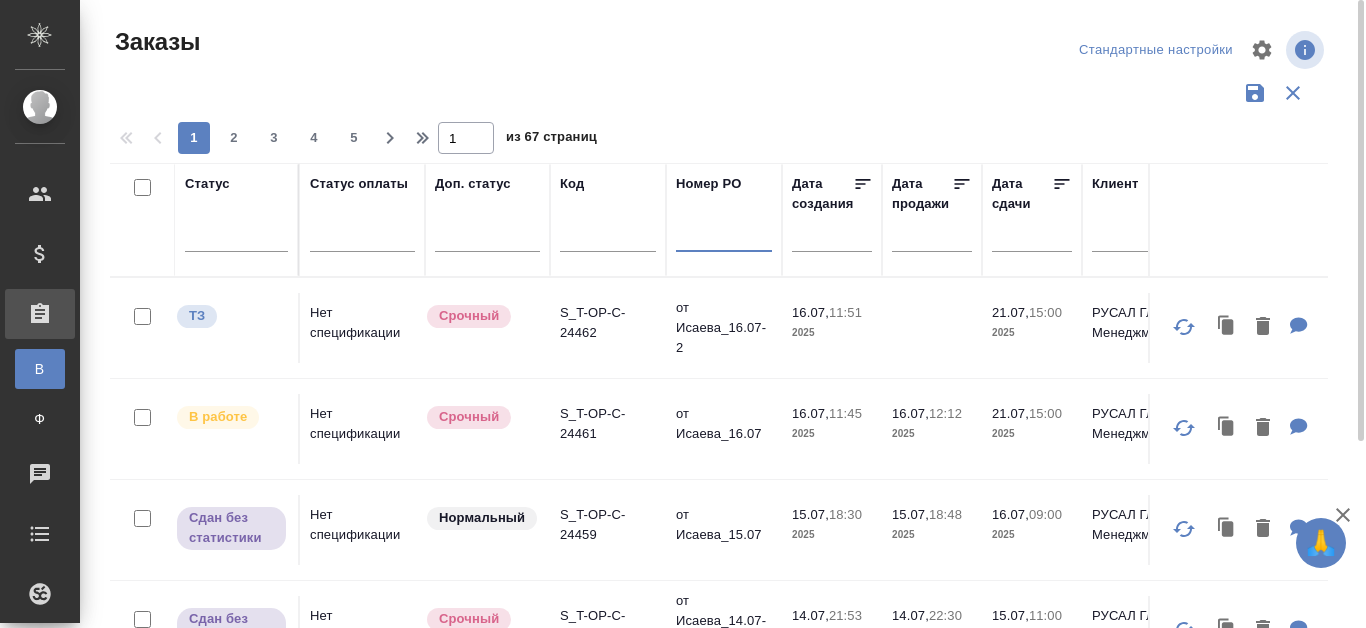 paste on "Т-ОП-С-45515" 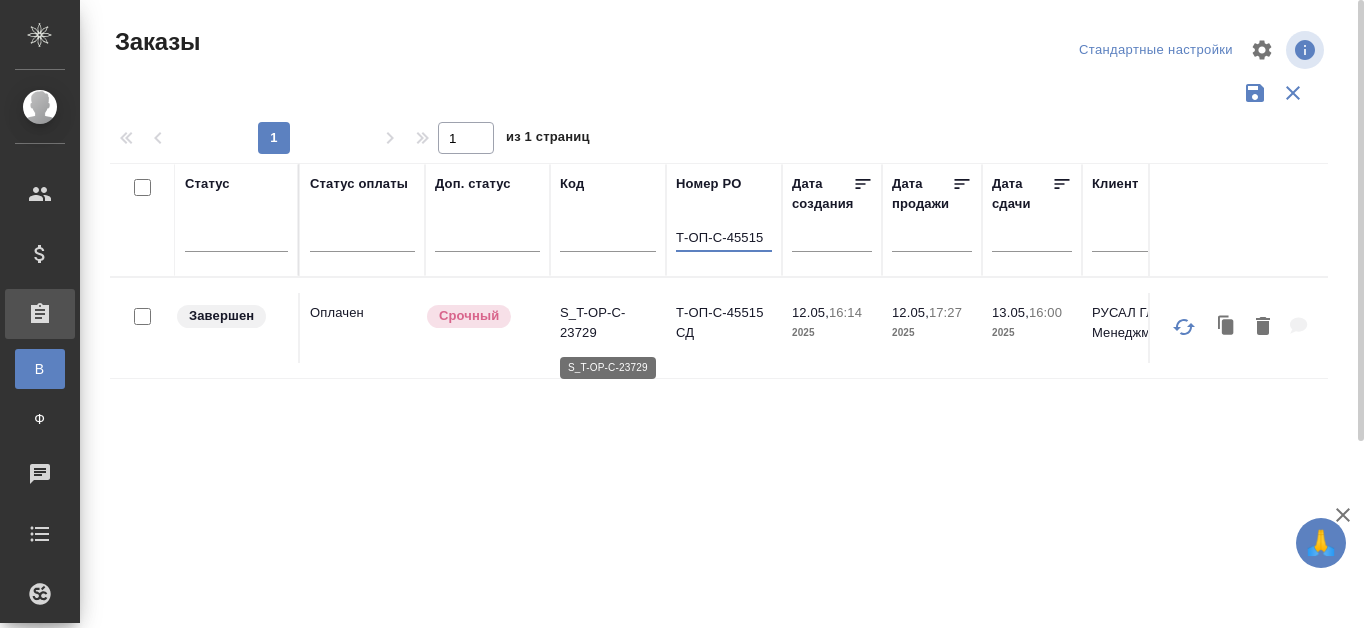 type on "Т-ОП-С-45515" 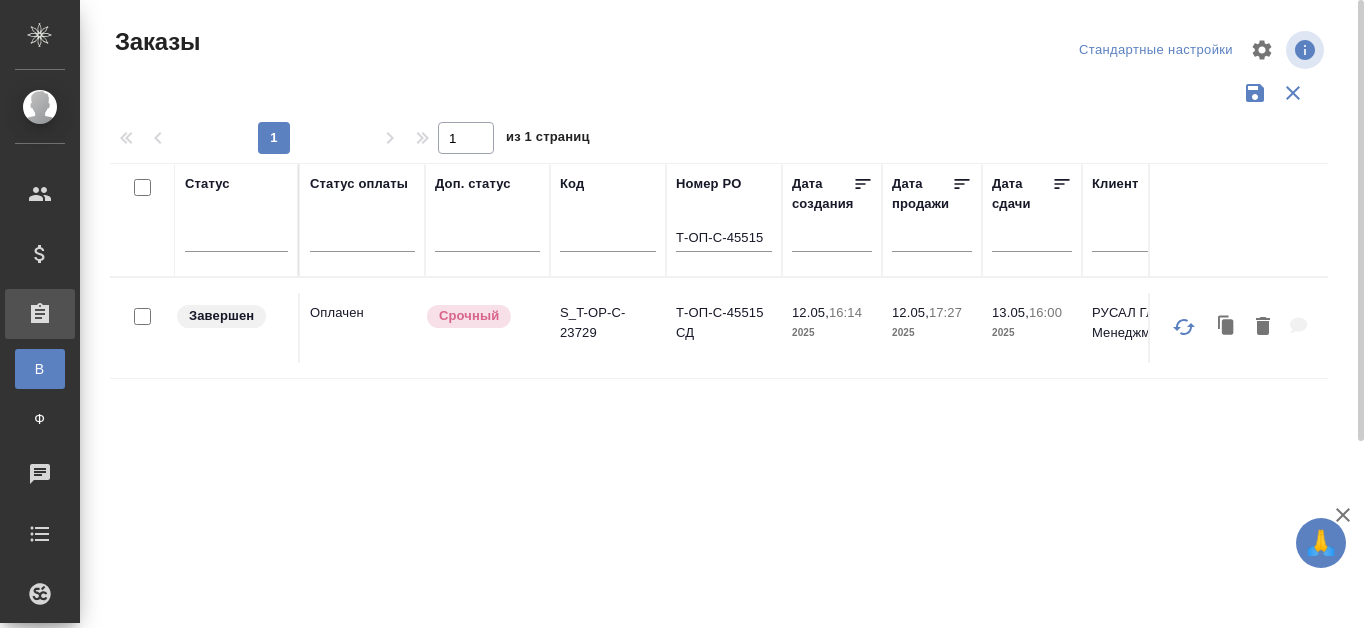 click on "Т-ОП-С-45515 СД" at bounding box center [724, 328] 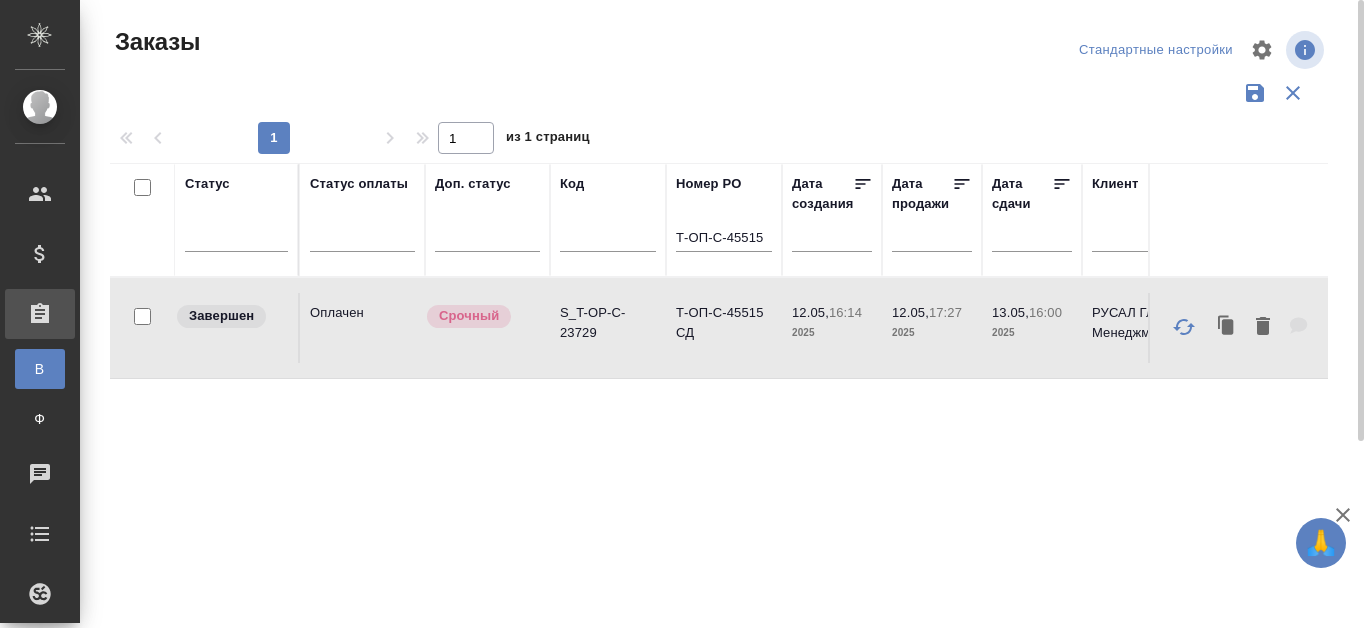 click on "Т-ОП-С-45515 СД" at bounding box center [724, 328] 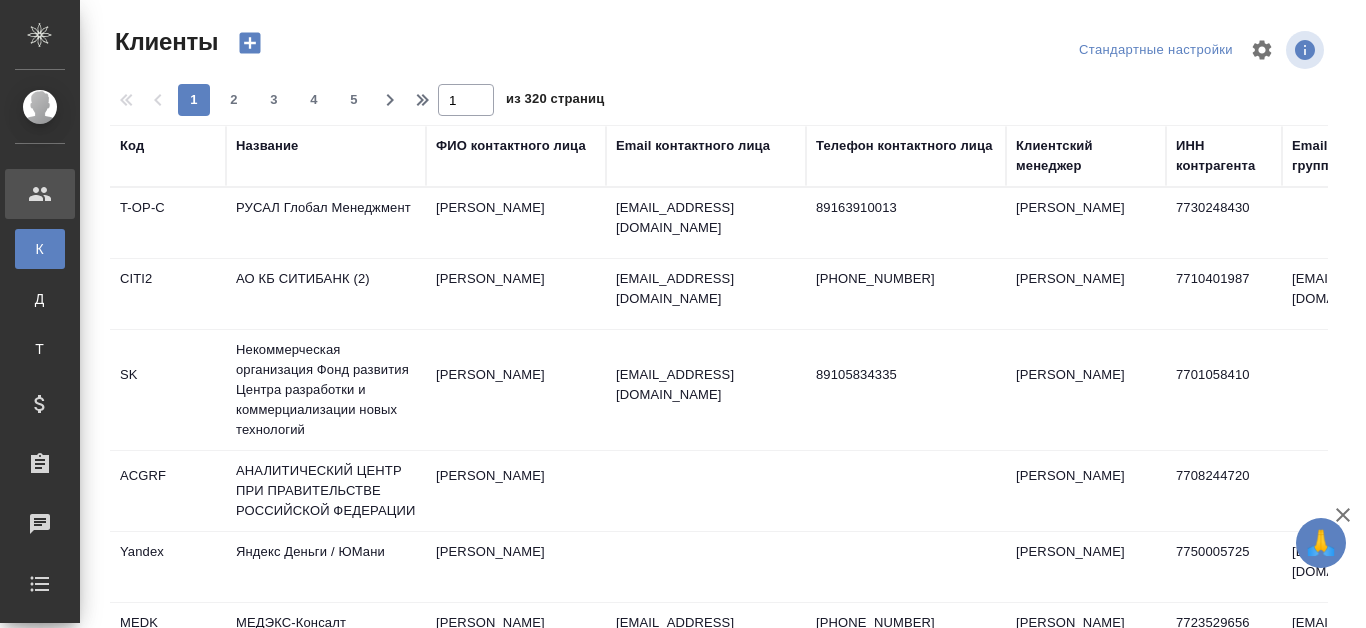 select on "RU" 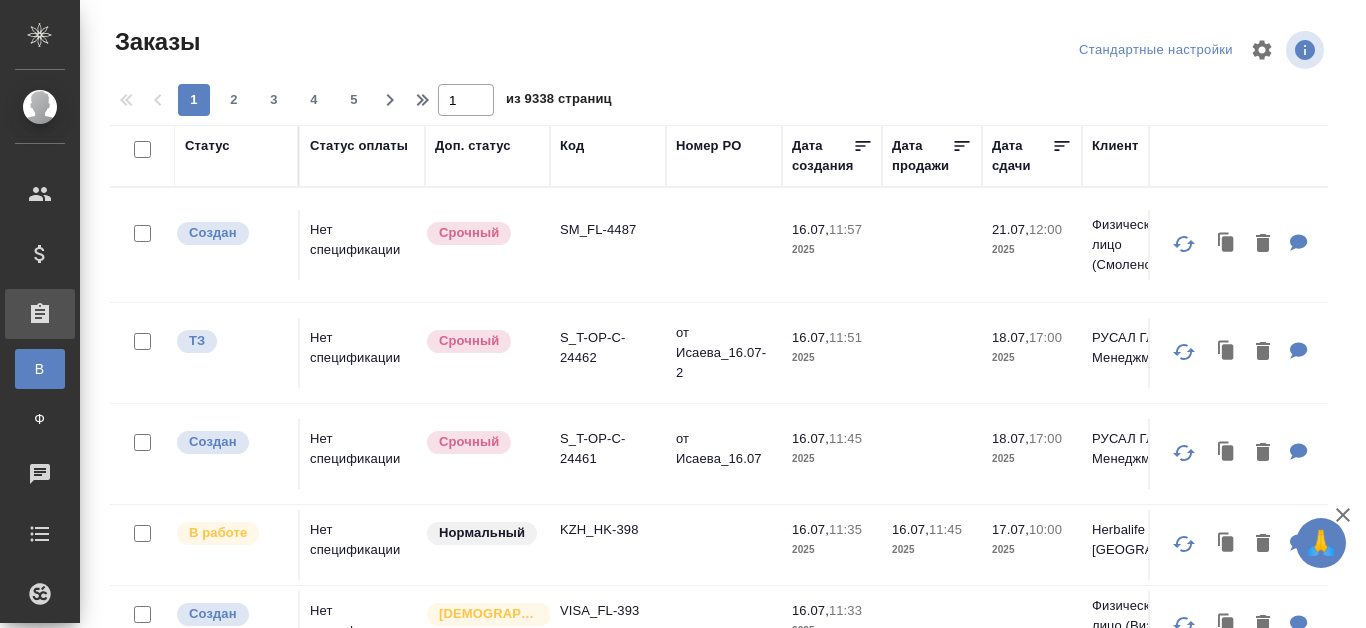 scroll, scrollTop: 0, scrollLeft: 0, axis: both 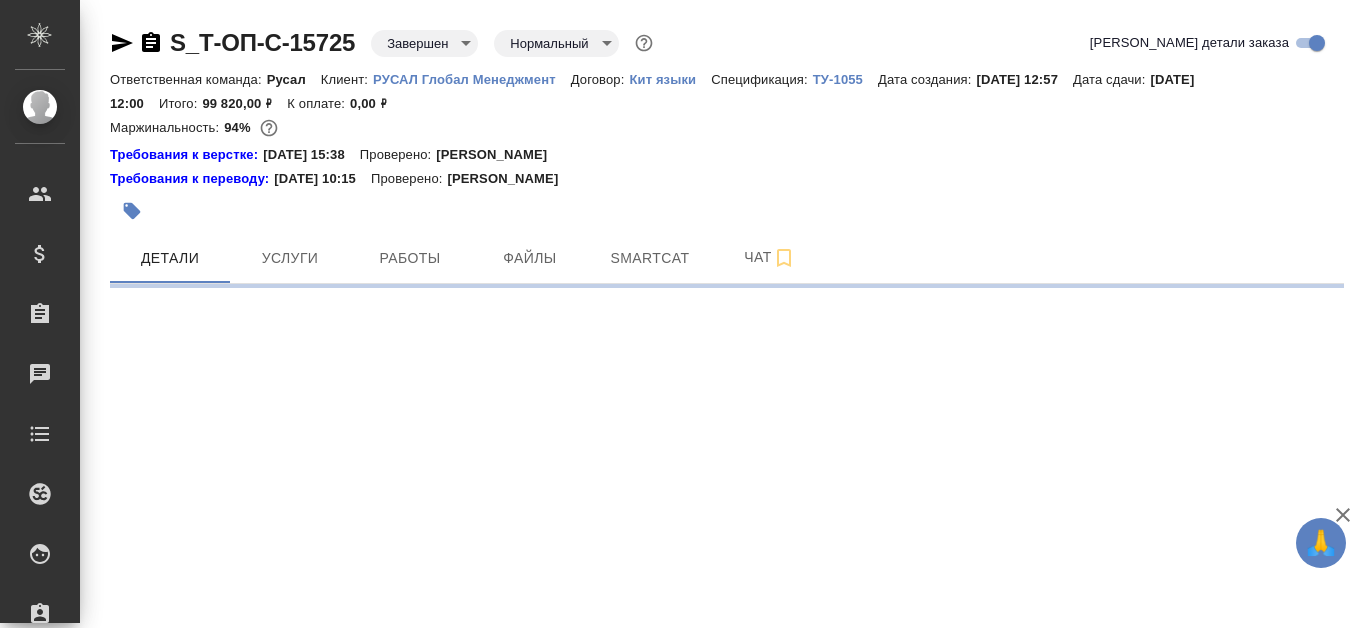 select on "RU" 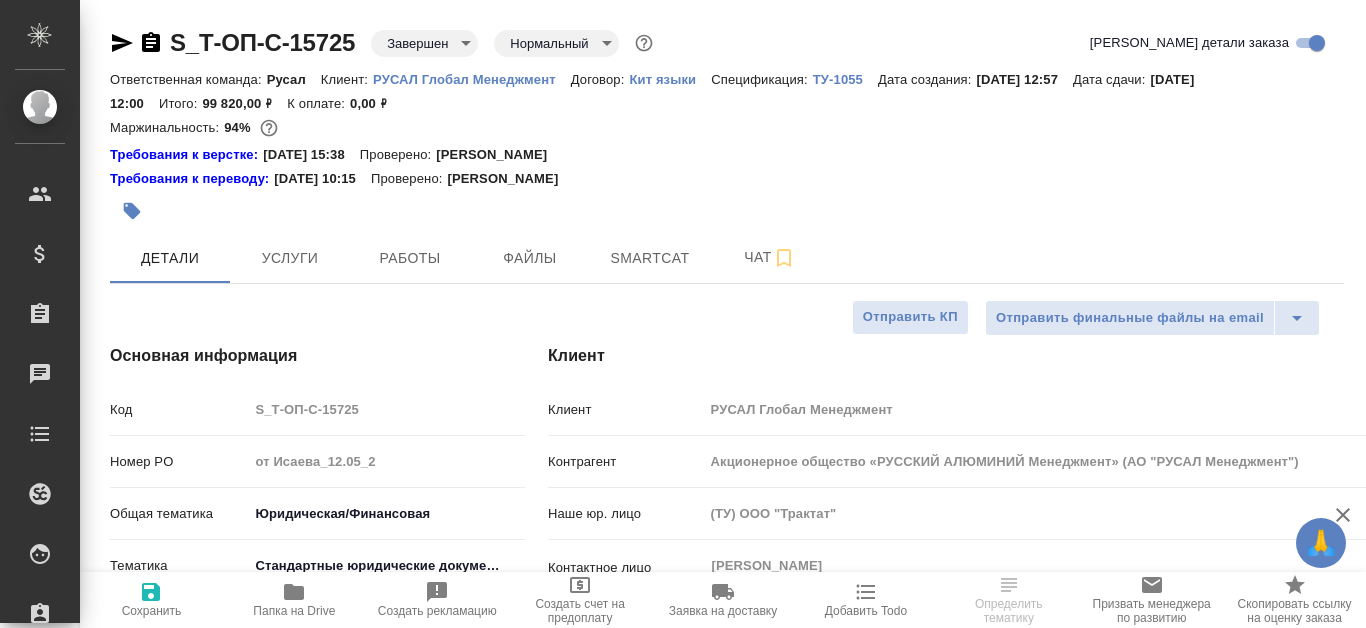 type on "x" 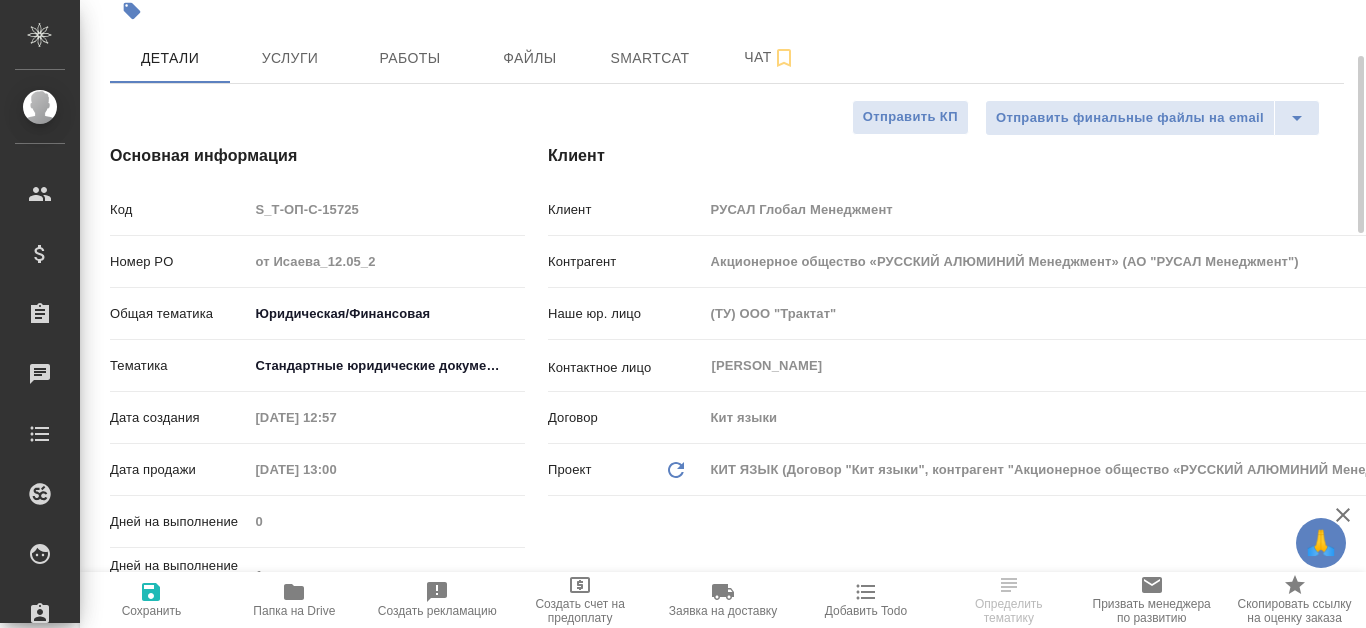 scroll, scrollTop: 300, scrollLeft: 0, axis: vertical 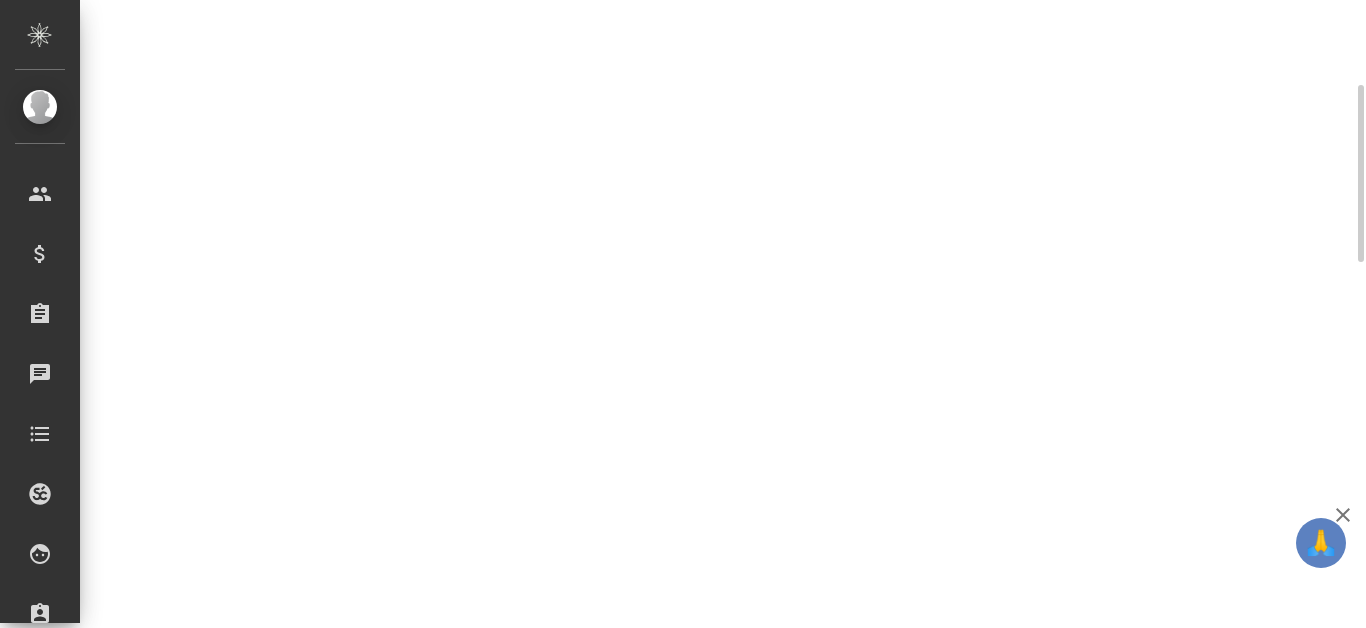 select on "RU" 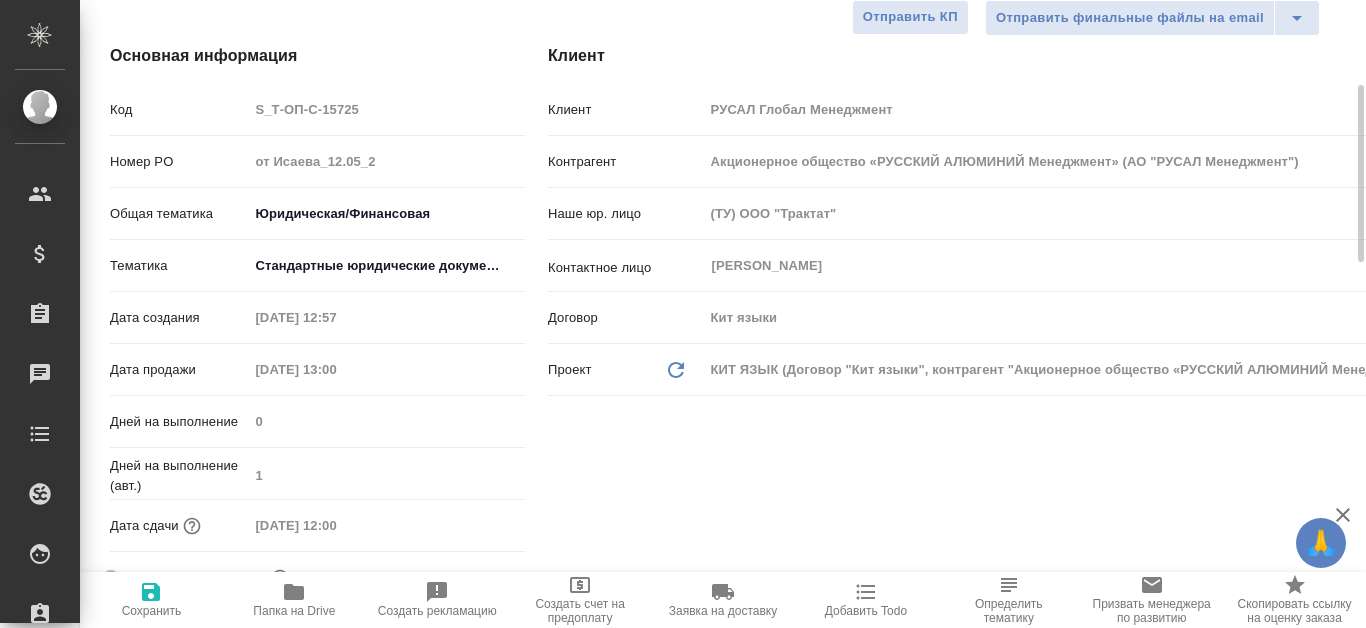 type on "x" 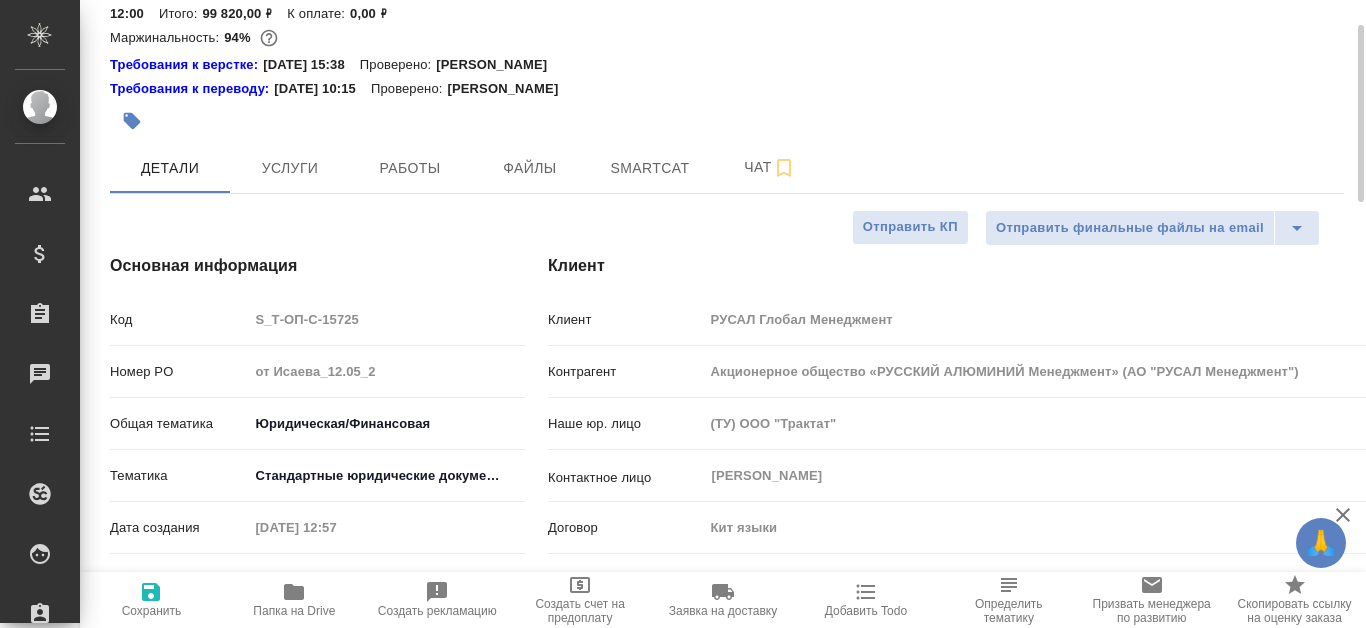 scroll, scrollTop: 190, scrollLeft: 0, axis: vertical 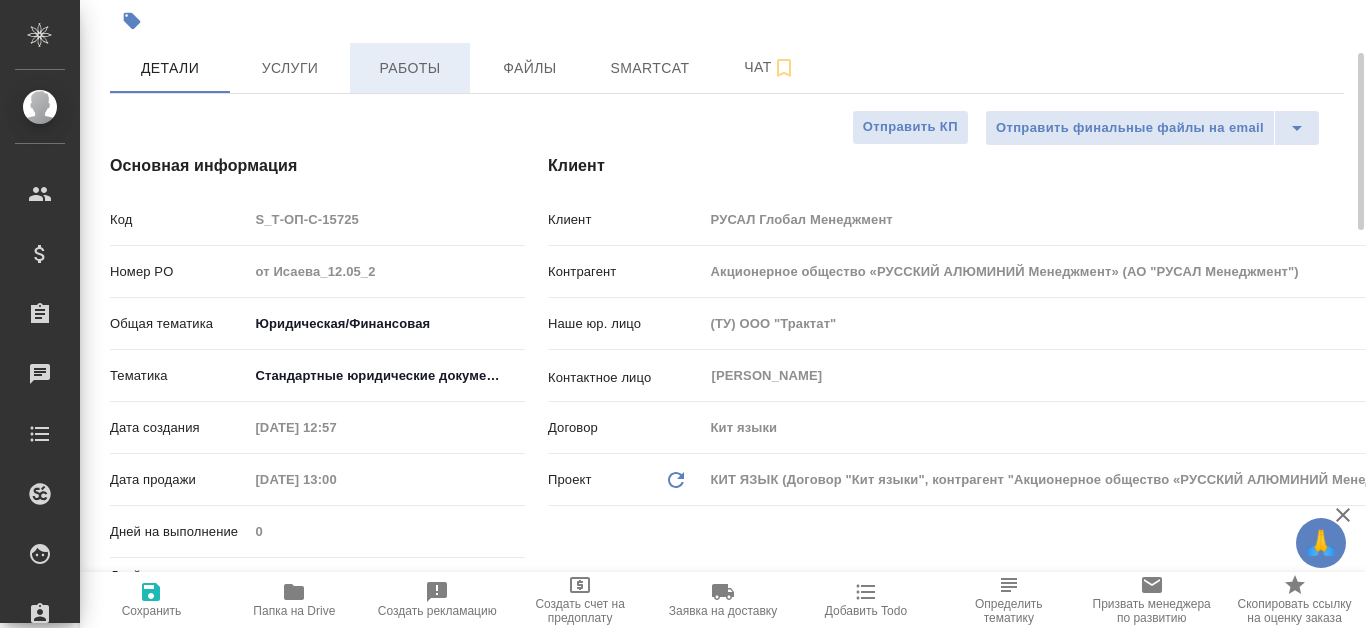click on "Работы" at bounding box center [410, 68] 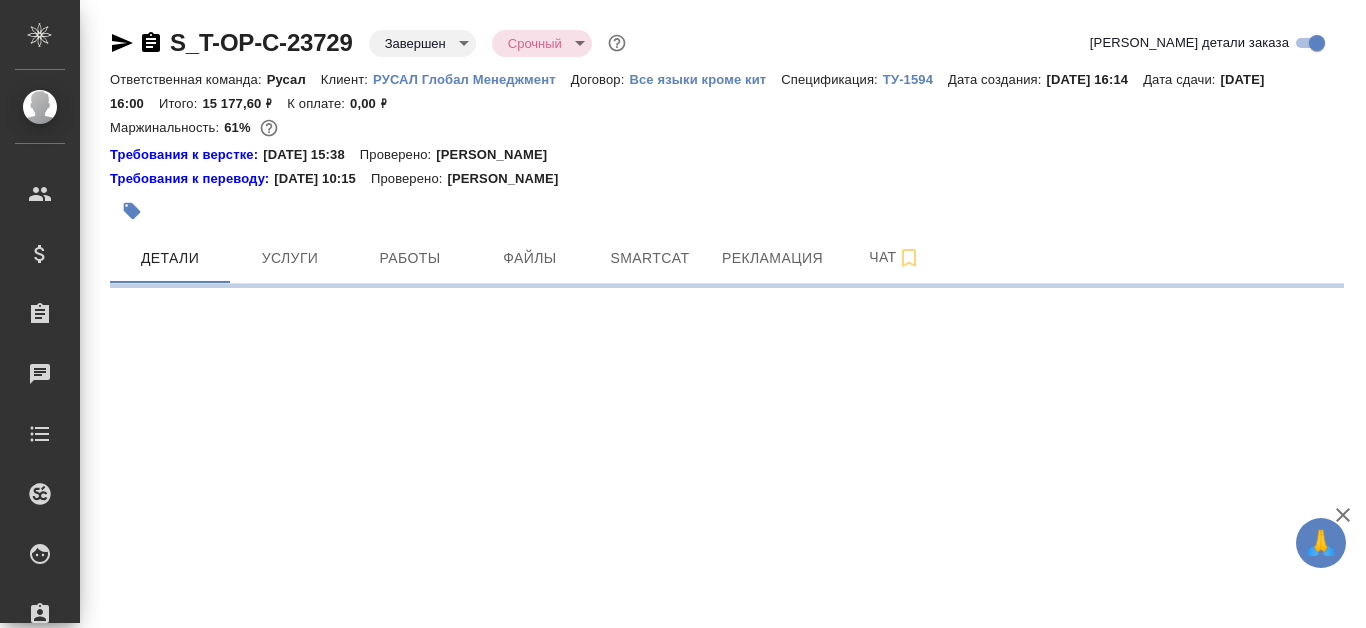 scroll, scrollTop: 0, scrollLeft: 0, axis: both 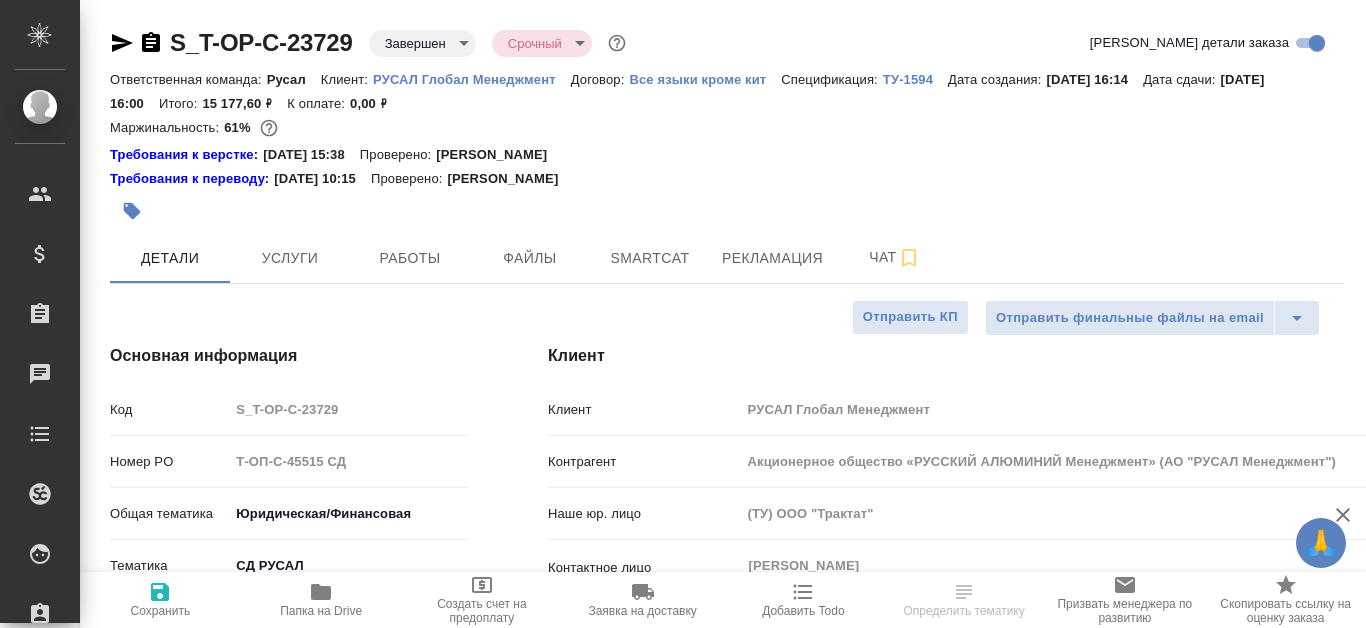type on "x" 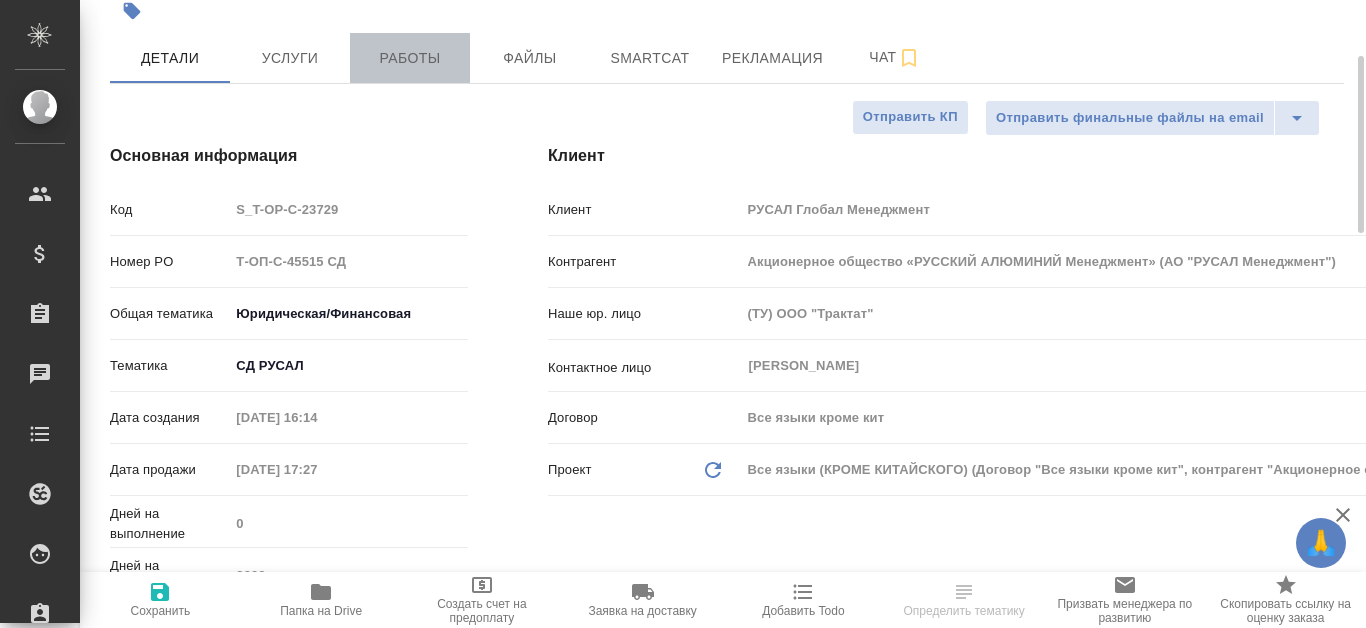 click on "Работы" at bounding box center (410, 58) 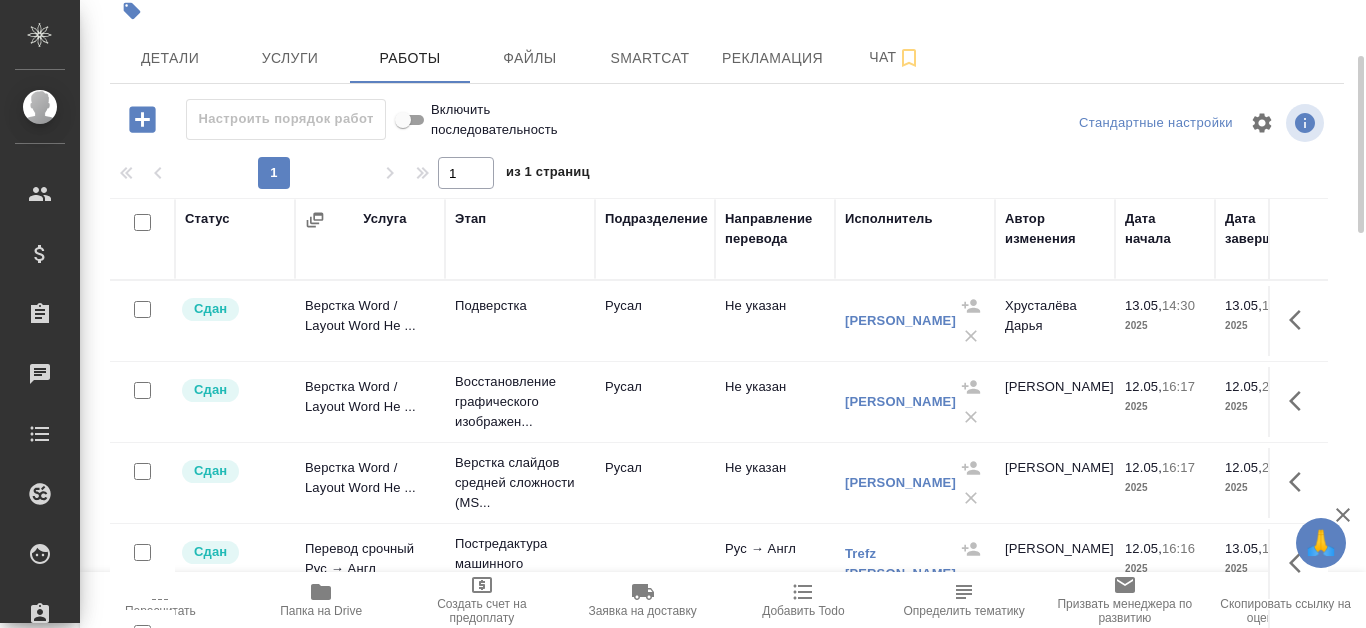 scroll, scrollTop: 271, scrollLeft: 0, axis: vertical 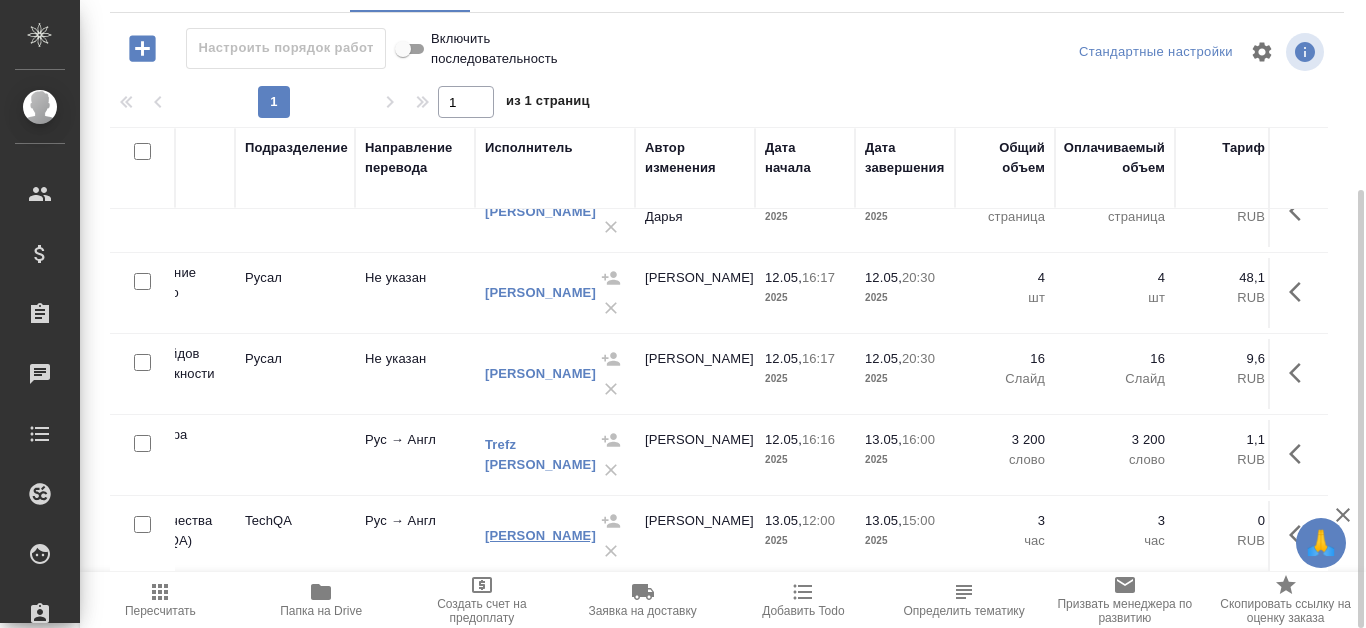 click on "[PERSON_NAME] Дарья" at bounding box center [540, 535] 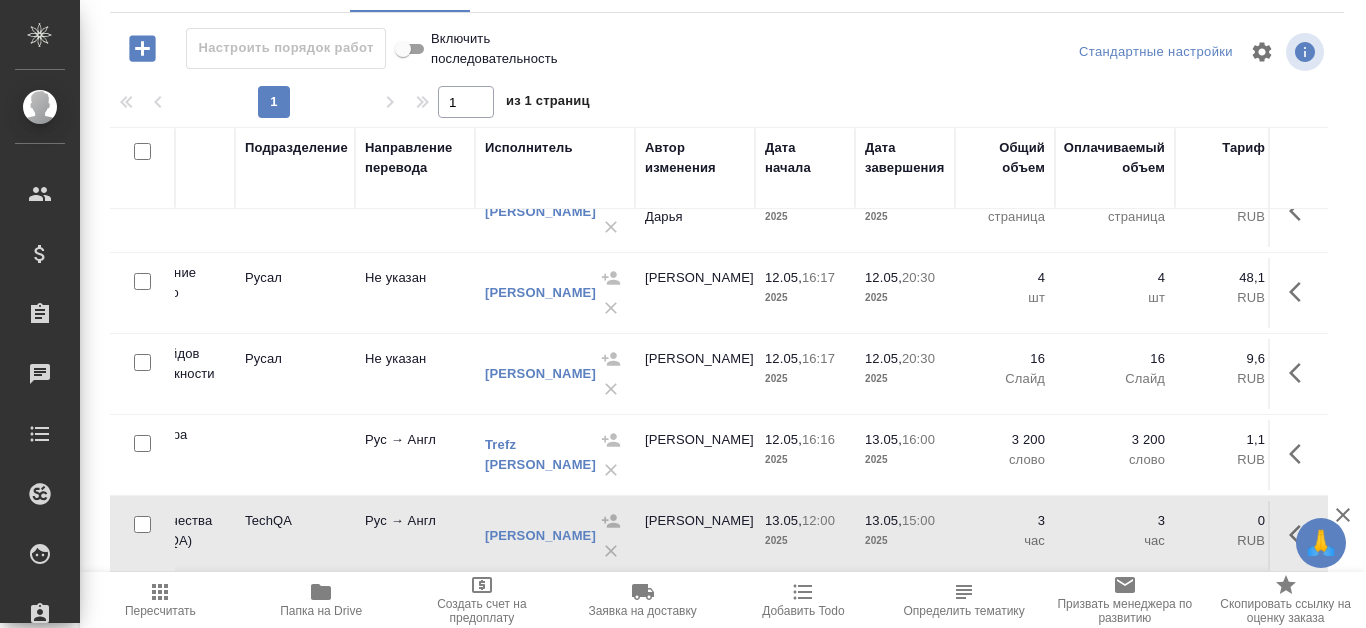 scroll, scrollTop: 0, scrollLeft: 0, axis: both 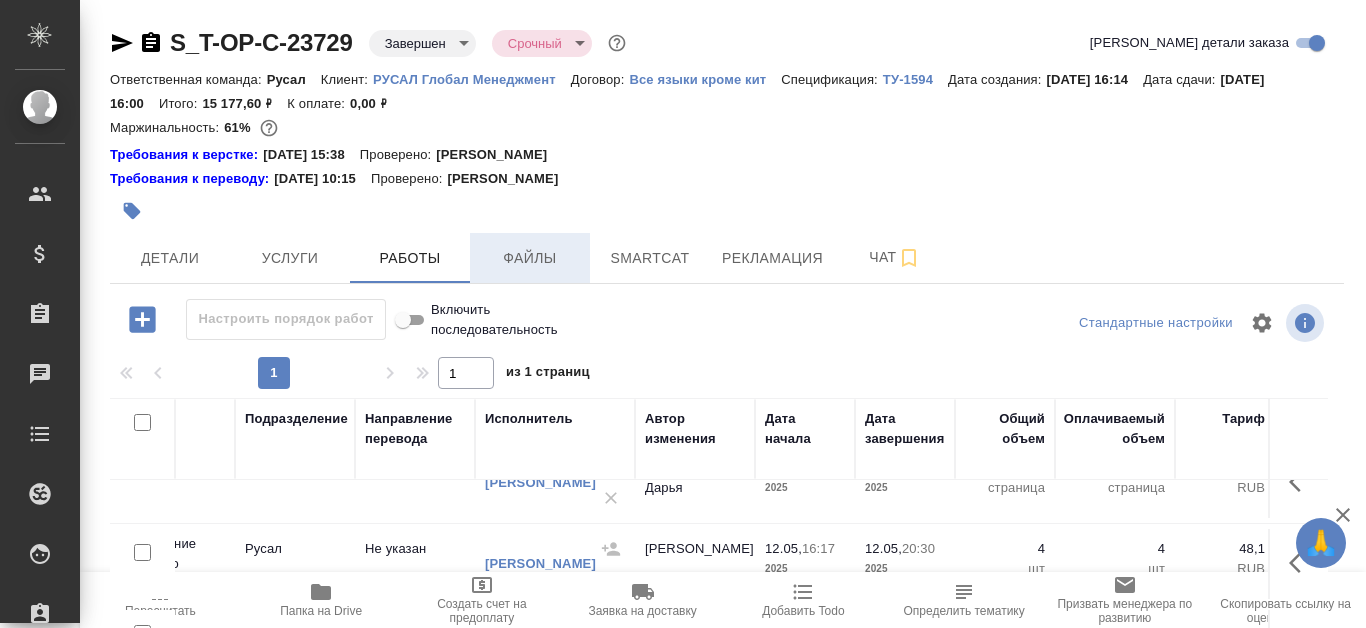 click on "Файлы" at bounding box center [530, 258] 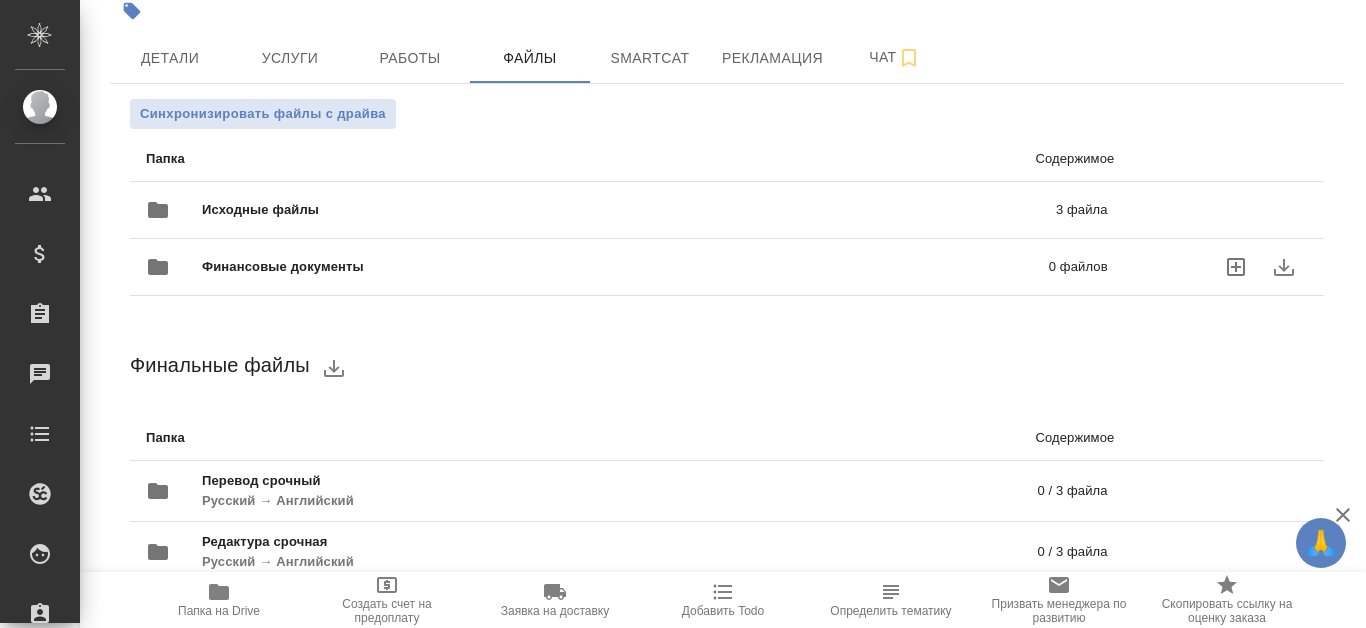 scroll, scrollTop: 351, scrollLeft: 0, axis: vertical 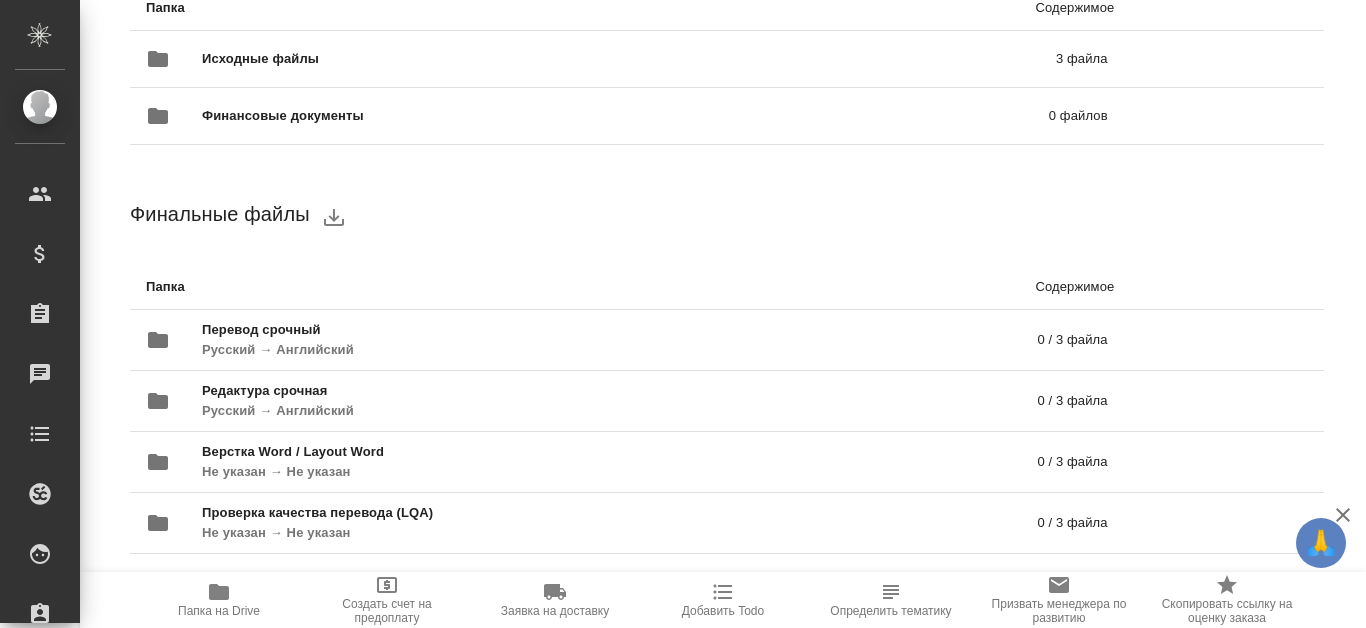 click on "Папка на Drive" at bounding box center [219, 599] 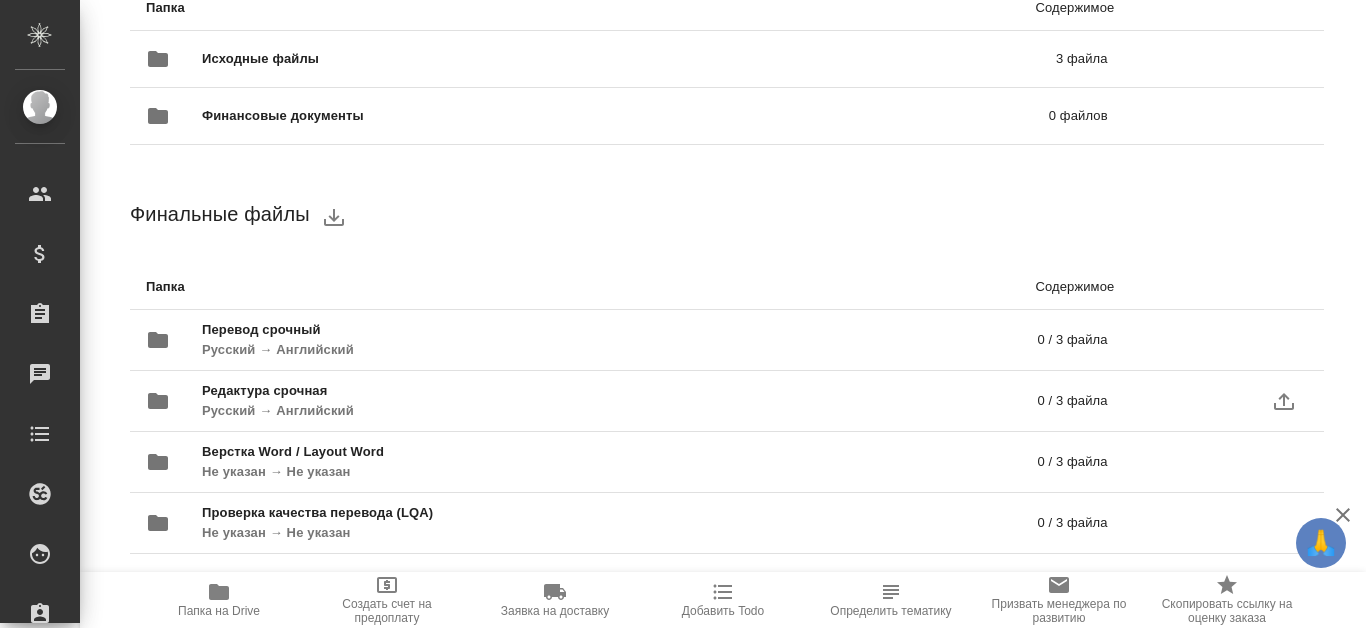 click on "Русский → Английский" at bounding box center [449, 411] 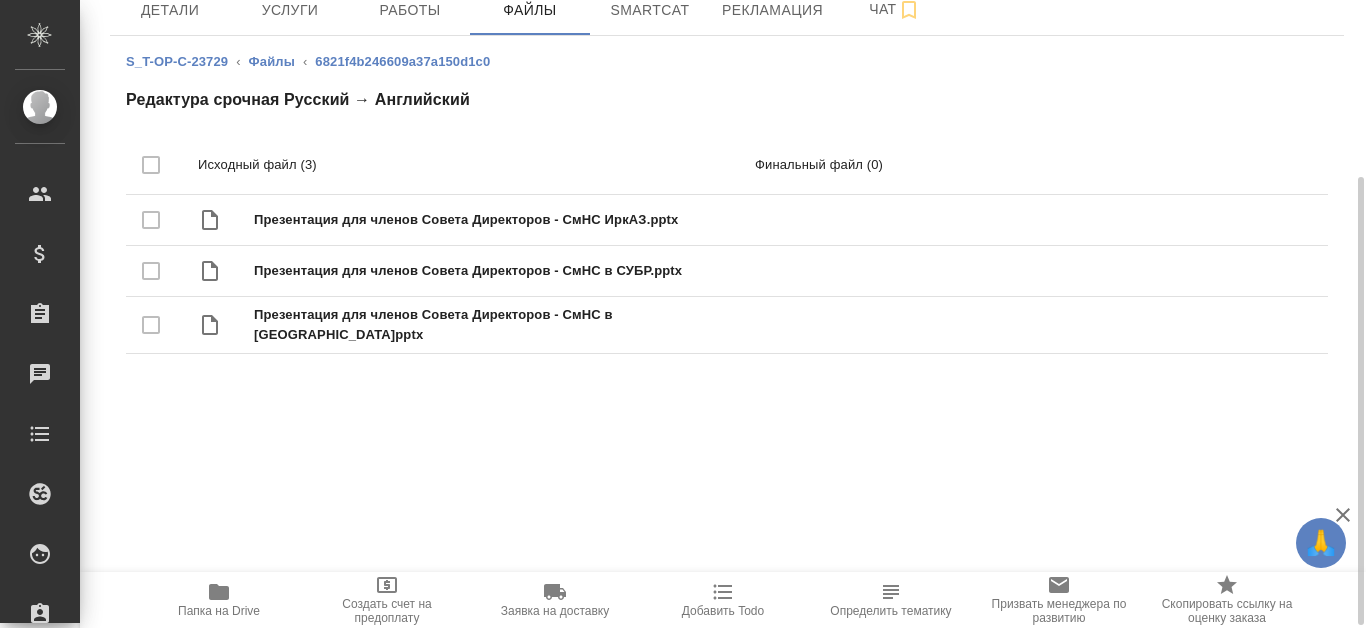 scroll, scrollTop: 248, scrollLeft: 0, axis: vertical 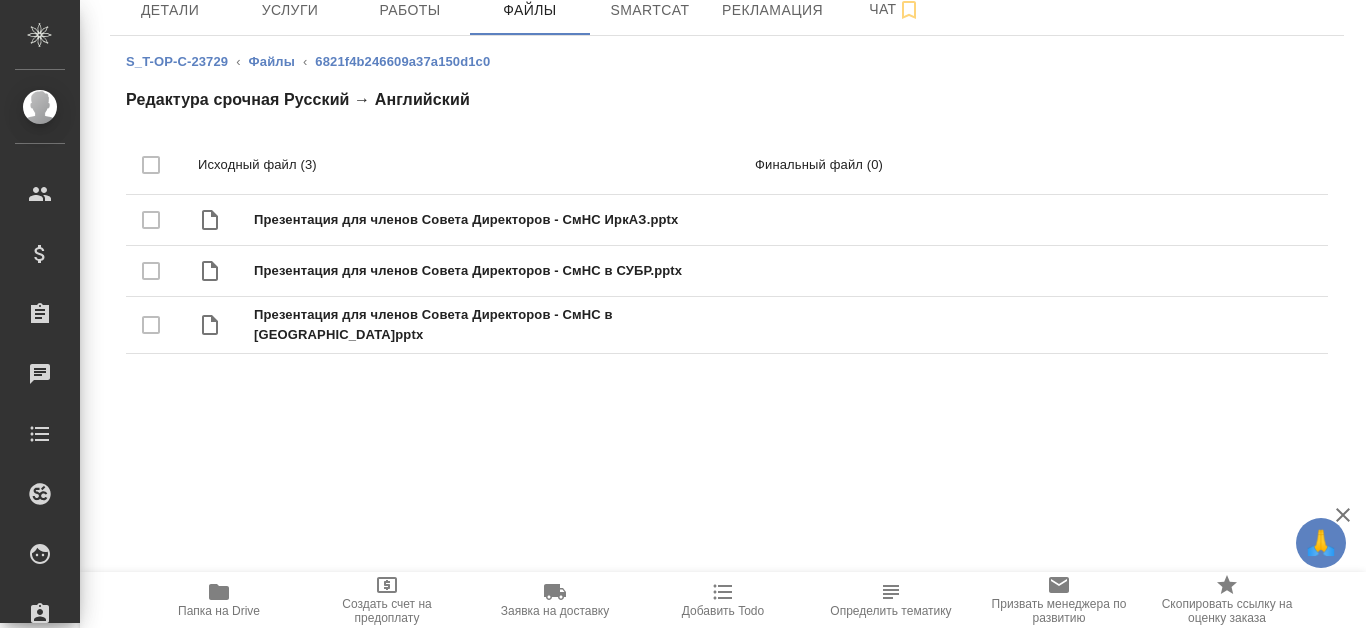 click on "Презентация для членов Совета Директоров - СмНС ИркАЗ.pptx" at bounding box center (510, 220) 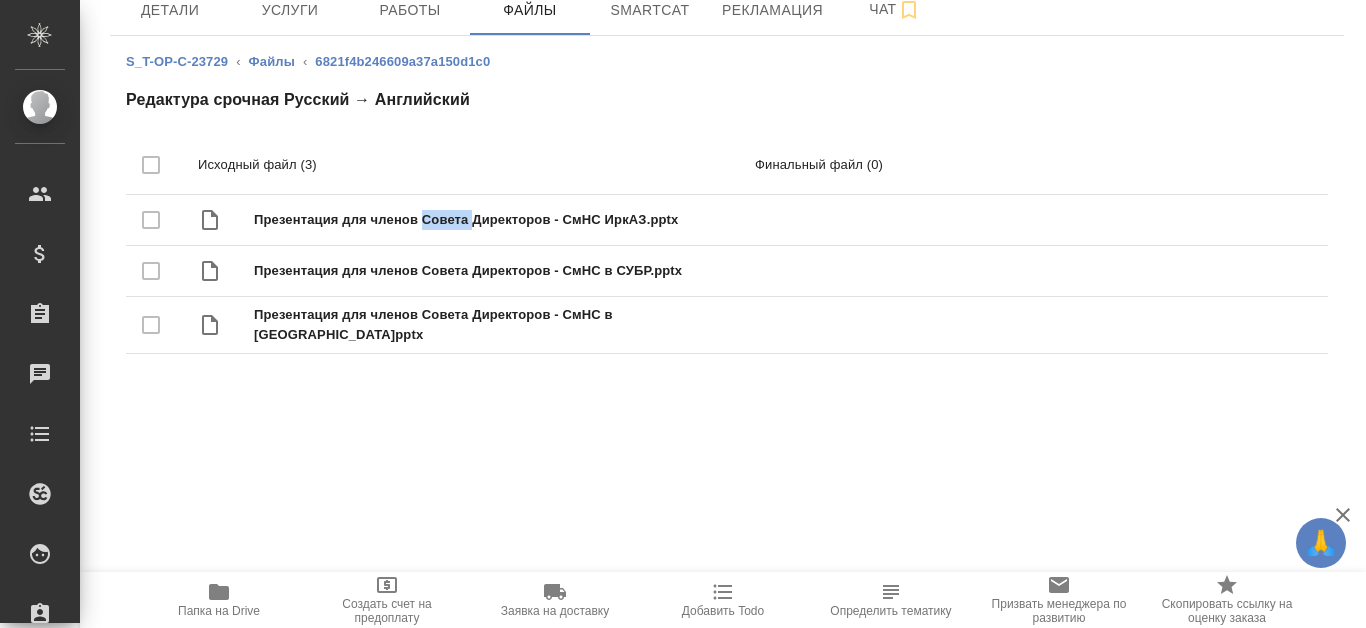 click on "Презентация для членов Совета Директоров - СмНС ИркАЗ.pptx" at bounding box center (510, 220) 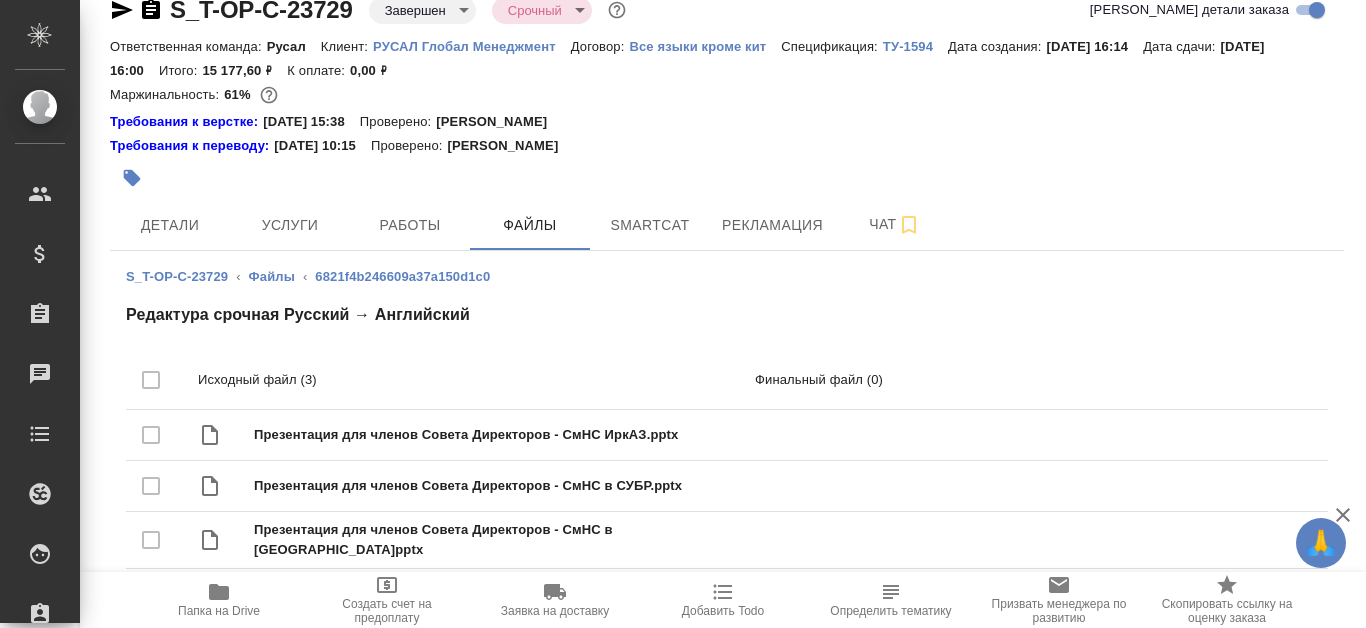 scroll, scrollTop: 27, scrollLeft: 0, axis: vertical 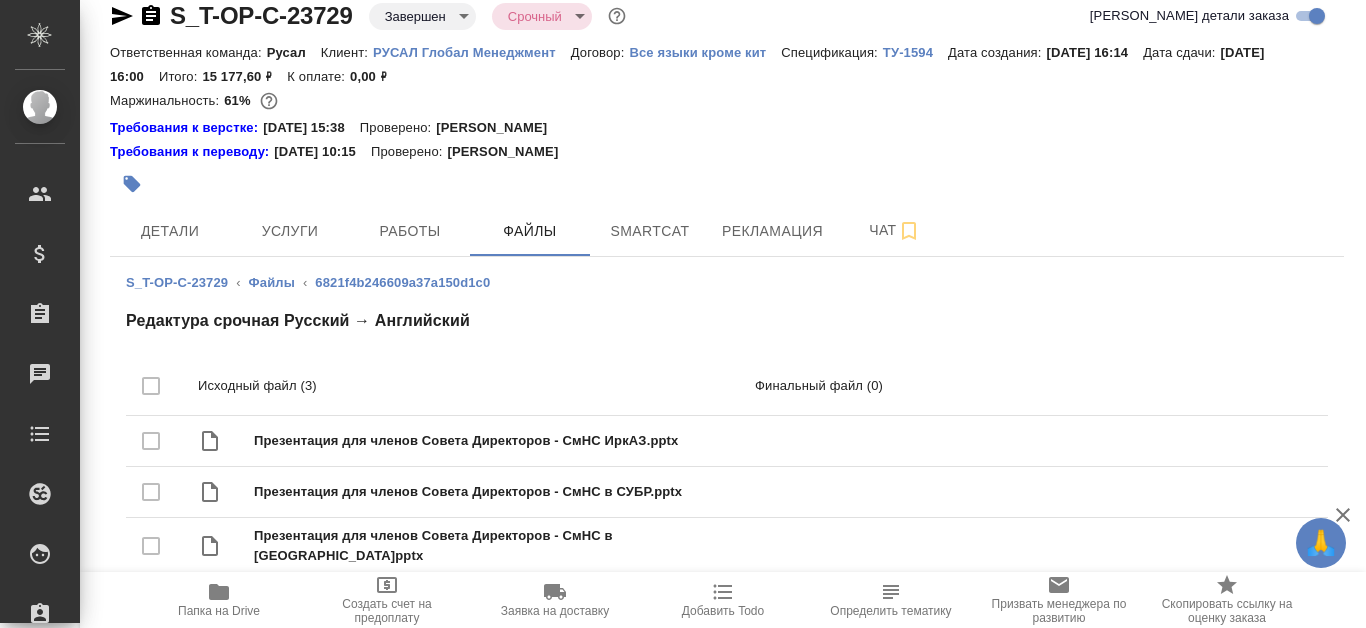 click 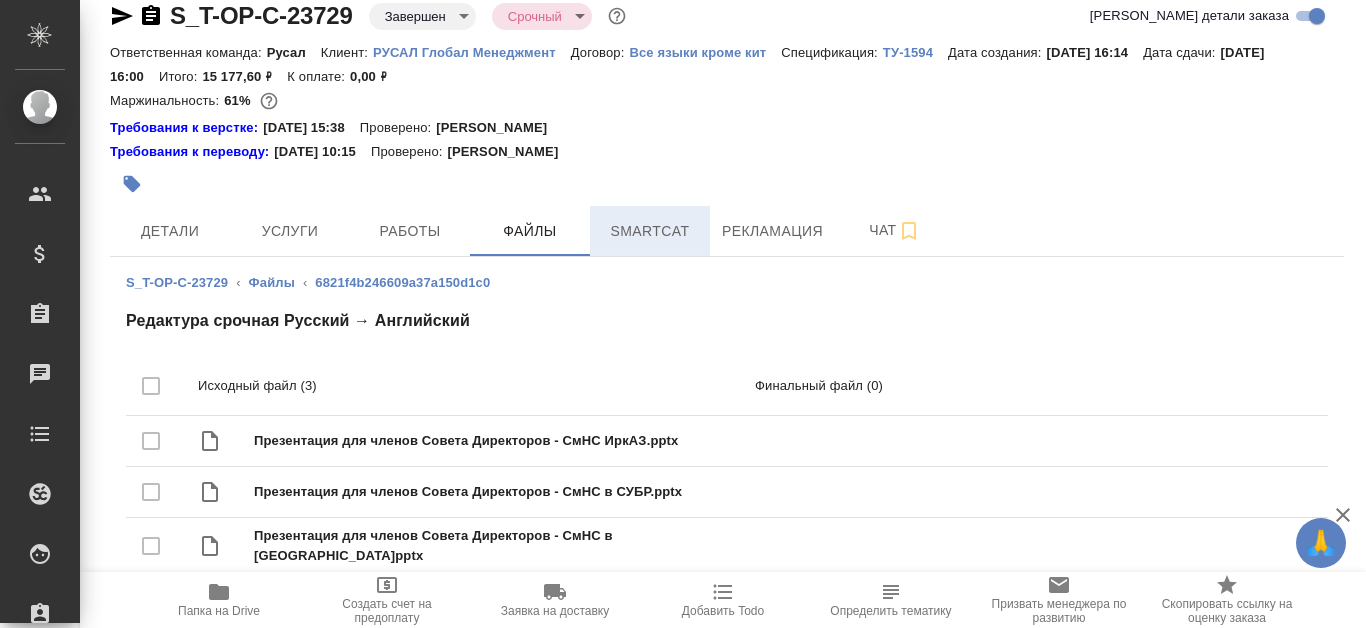click on "Smartcat" at bounding box center (650, 231) 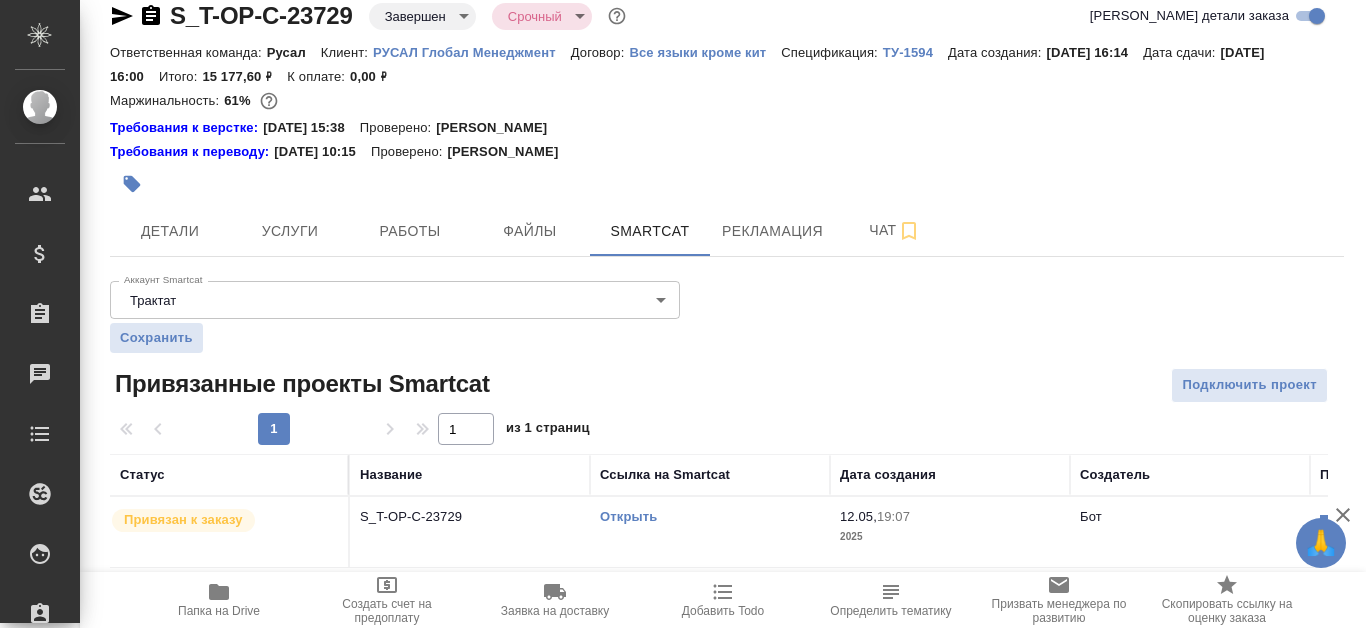 click on "Открыть" at bounding box center [628, 516] 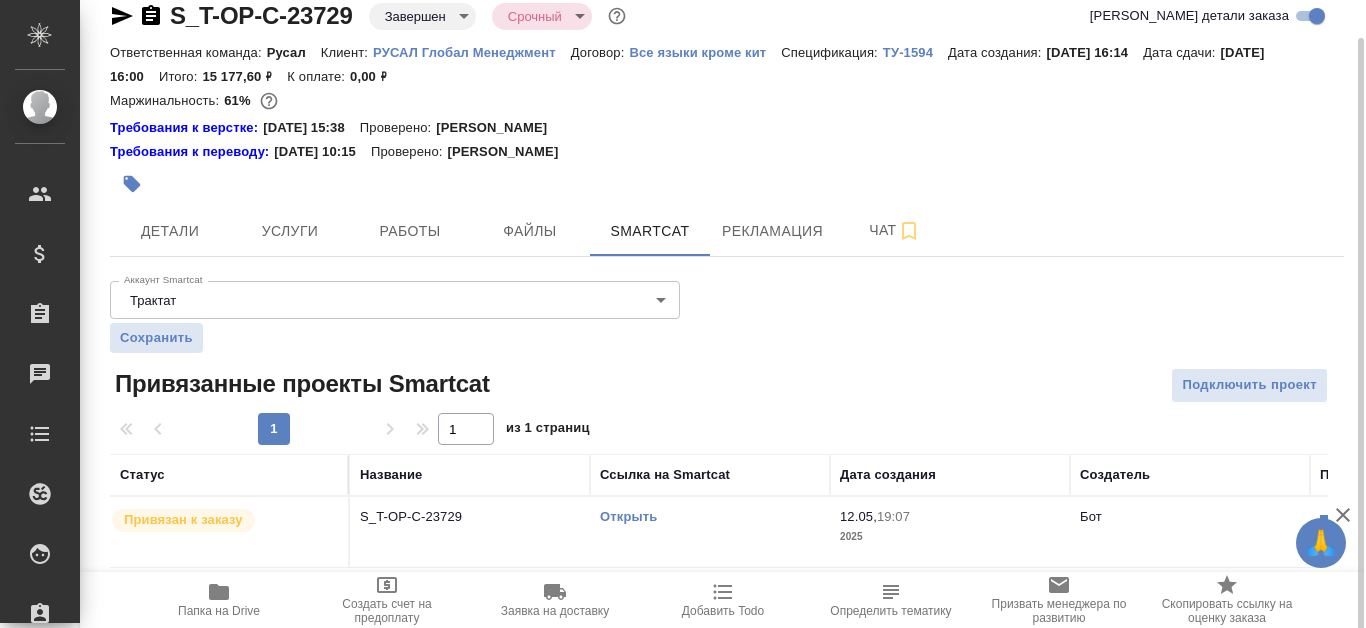 scroll, scrollTop: 33, scrollLeft: 0, axis: vertical 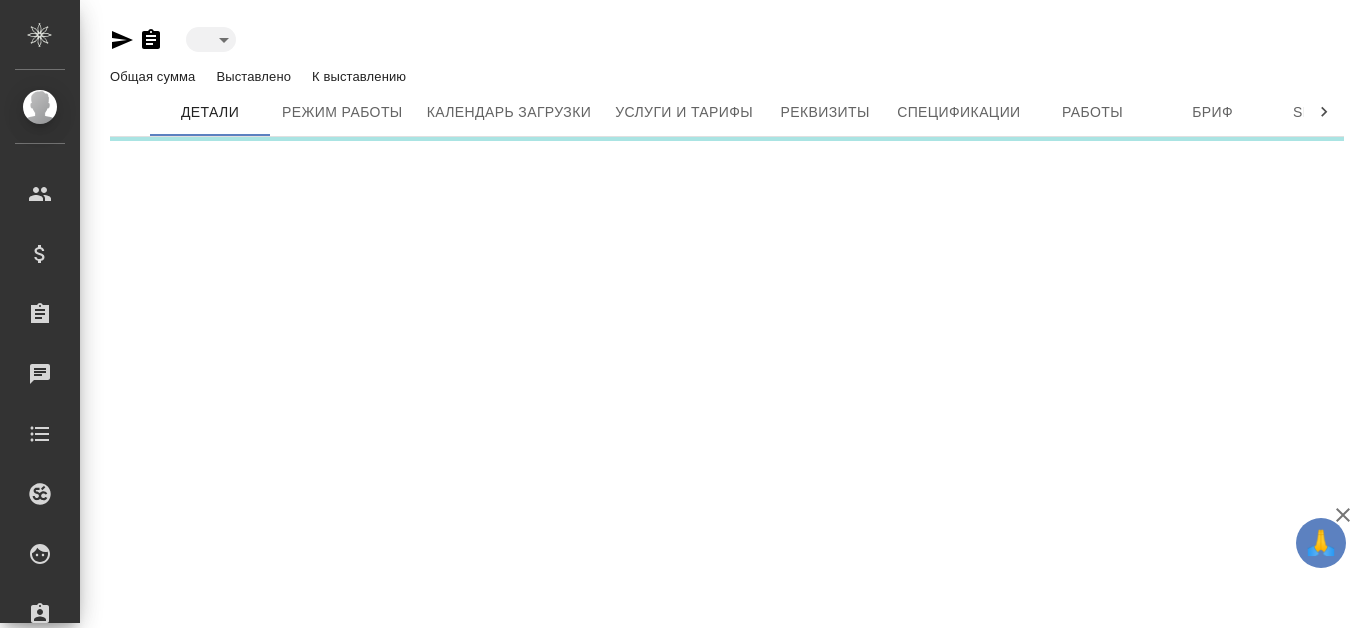 type on "active" 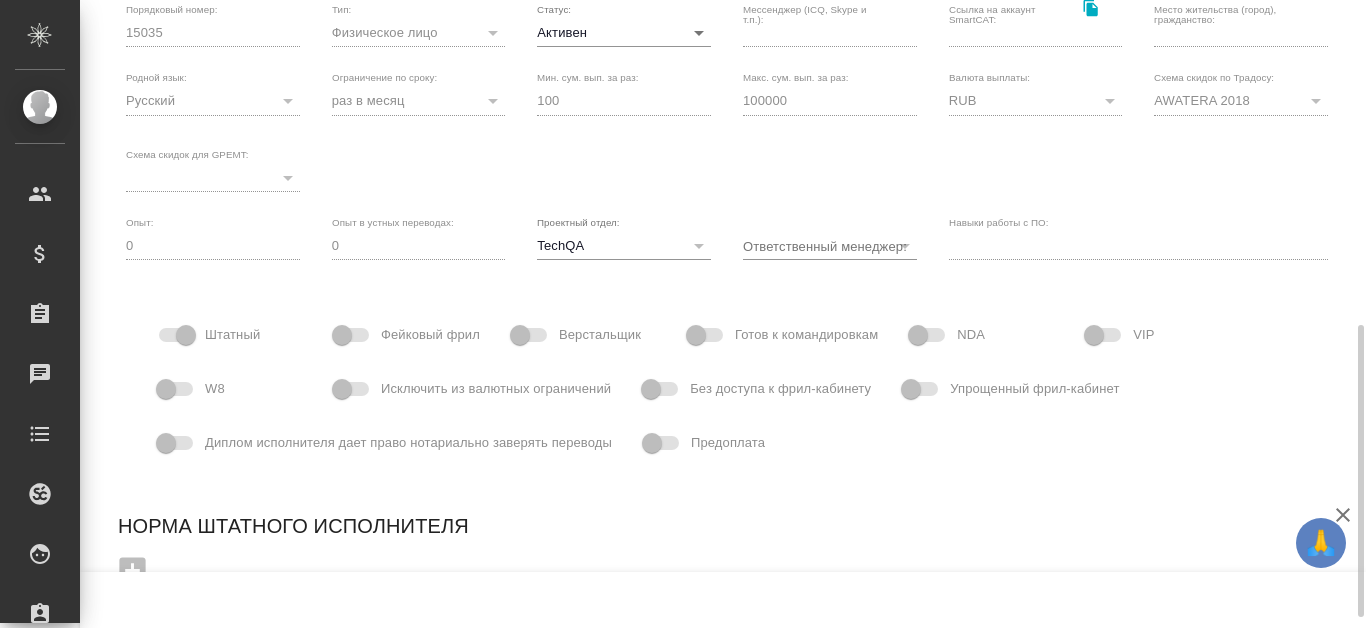 scroll, scrollTop: 0, scrollLeft: 0, axis: both 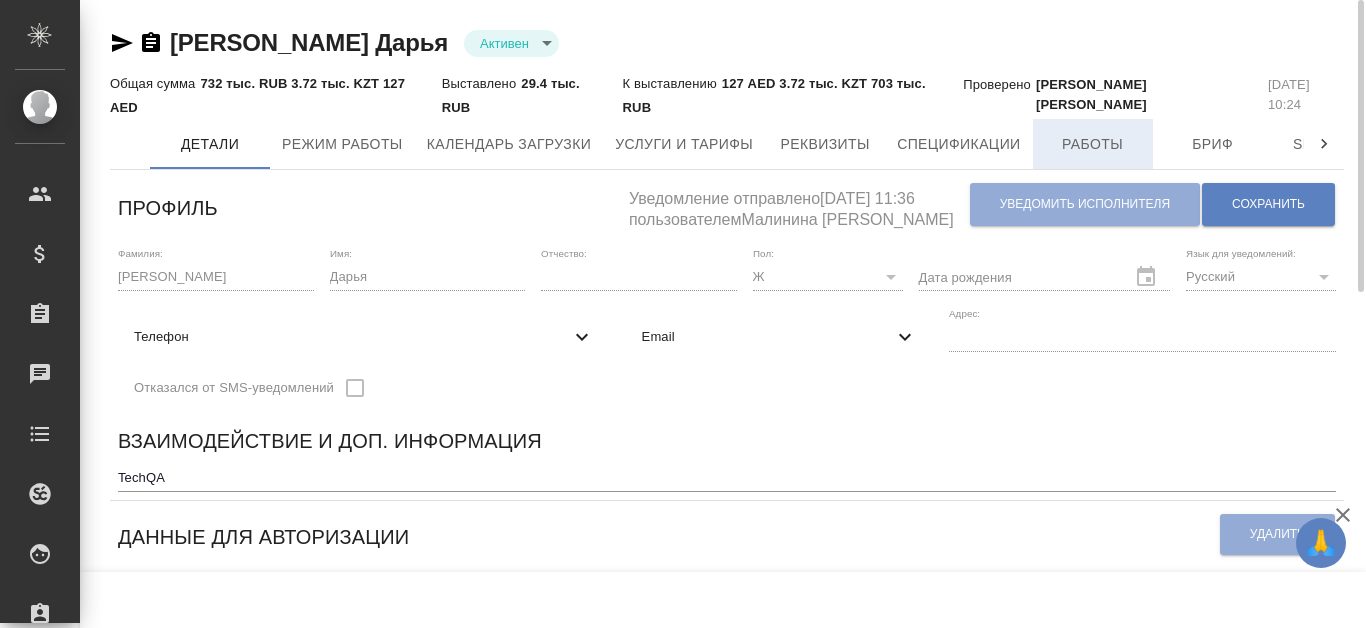 click on "Работы" at bounding box center [1093, 144] 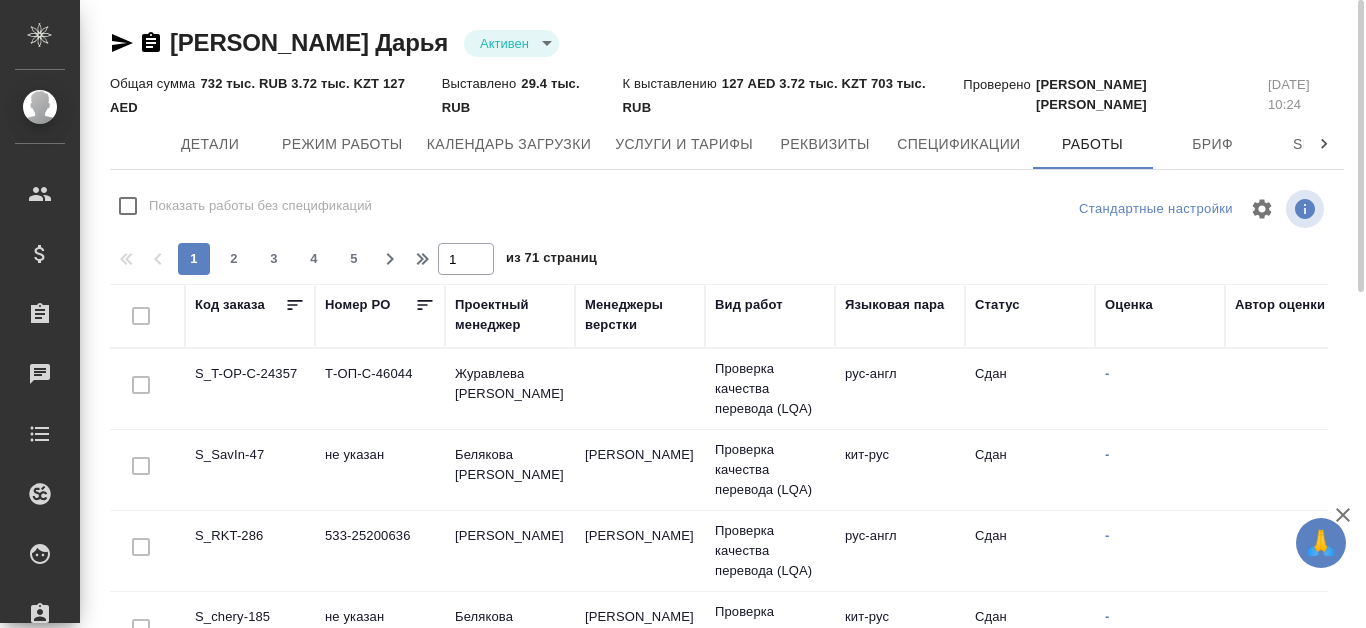 checkbox on "false" 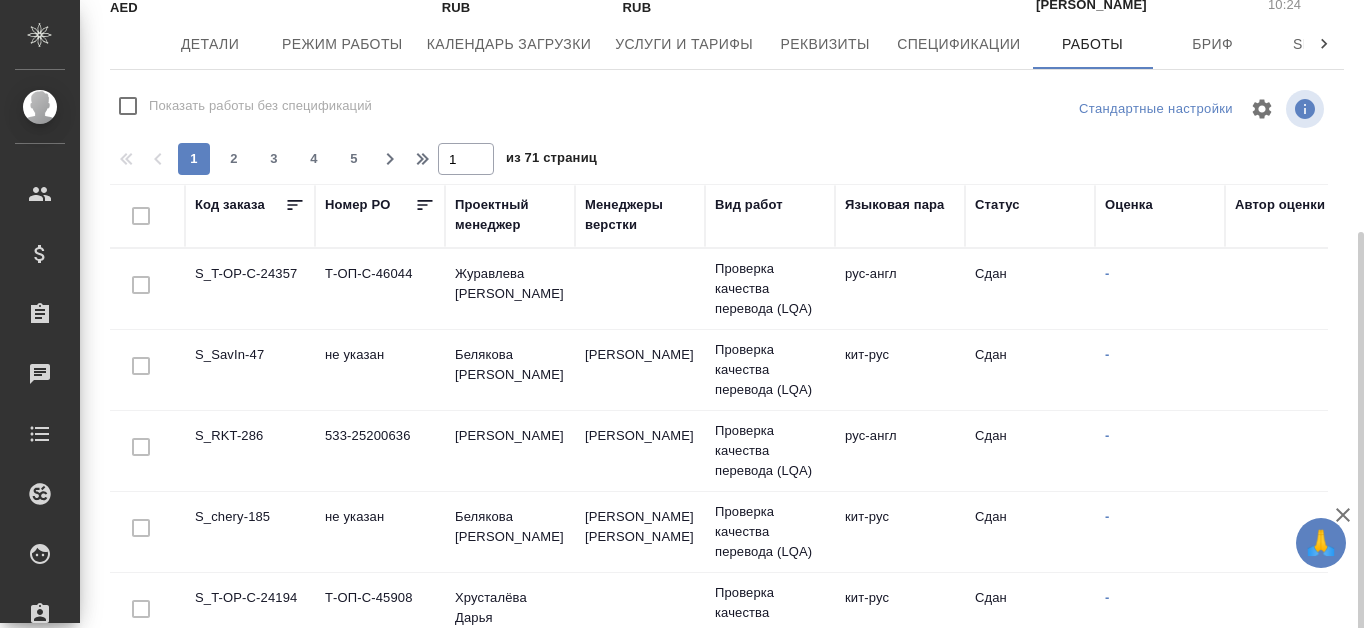 scroll, scrollTop: 187, scrollLeft: 0, axis: vertical 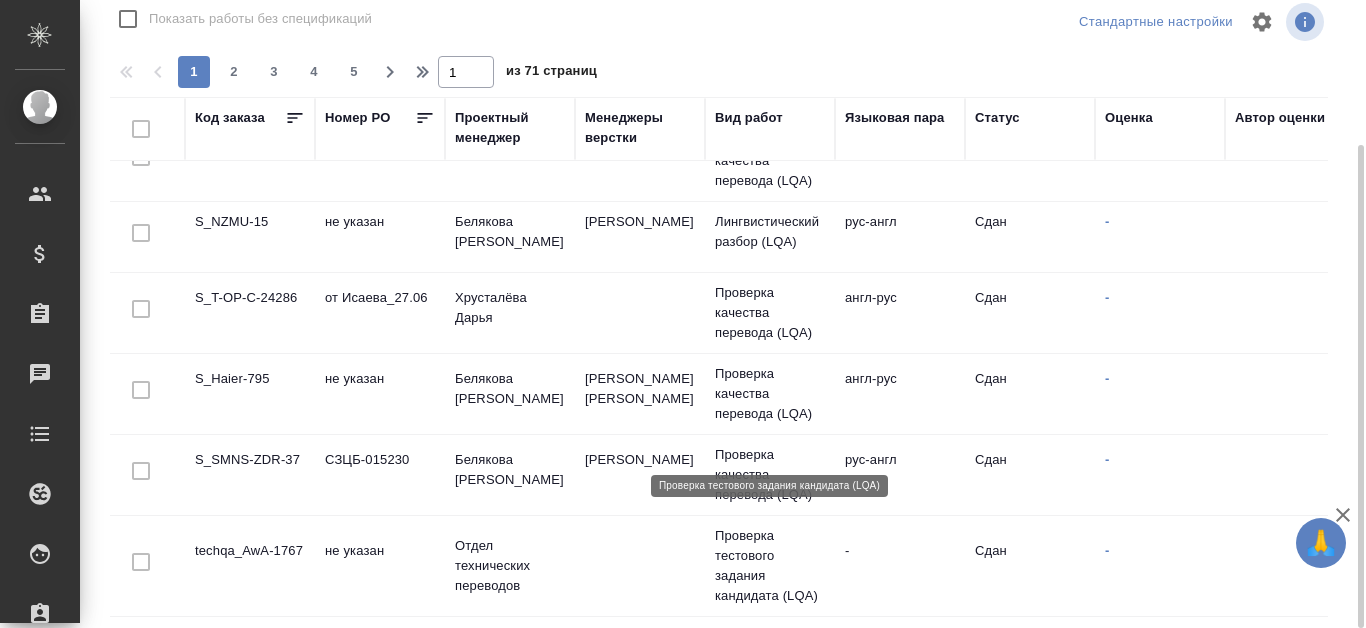 click on "Проверка тестового задания кандидата (LQA)" at bounding box center (770, 566) 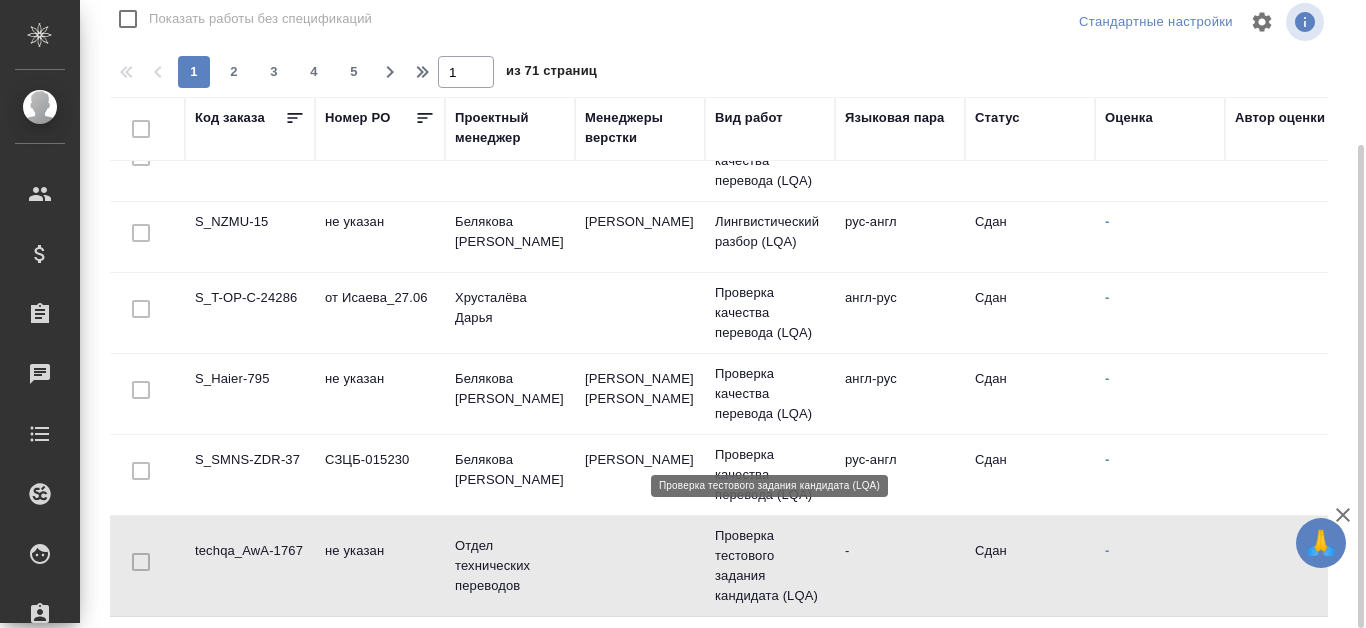 click on "Проверка тестового задания кандидата (LQA)" at bounding box center (770, 566) 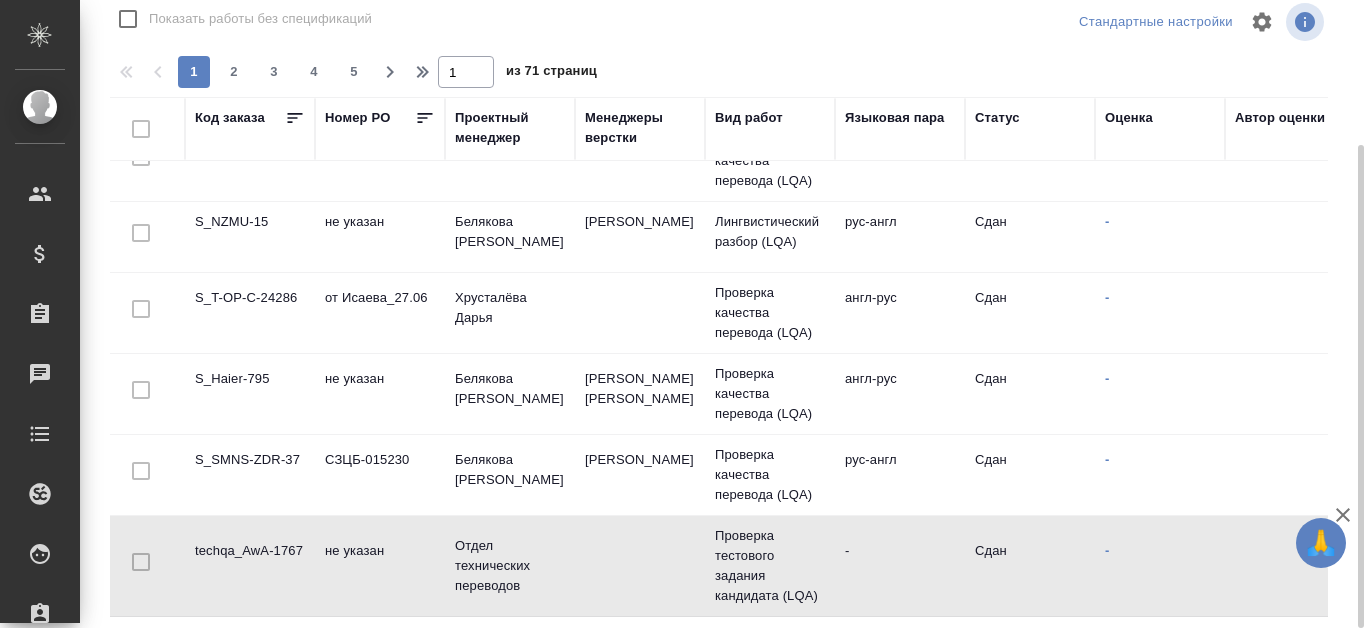 click on "не указан" at bounding box center (380, -1378) 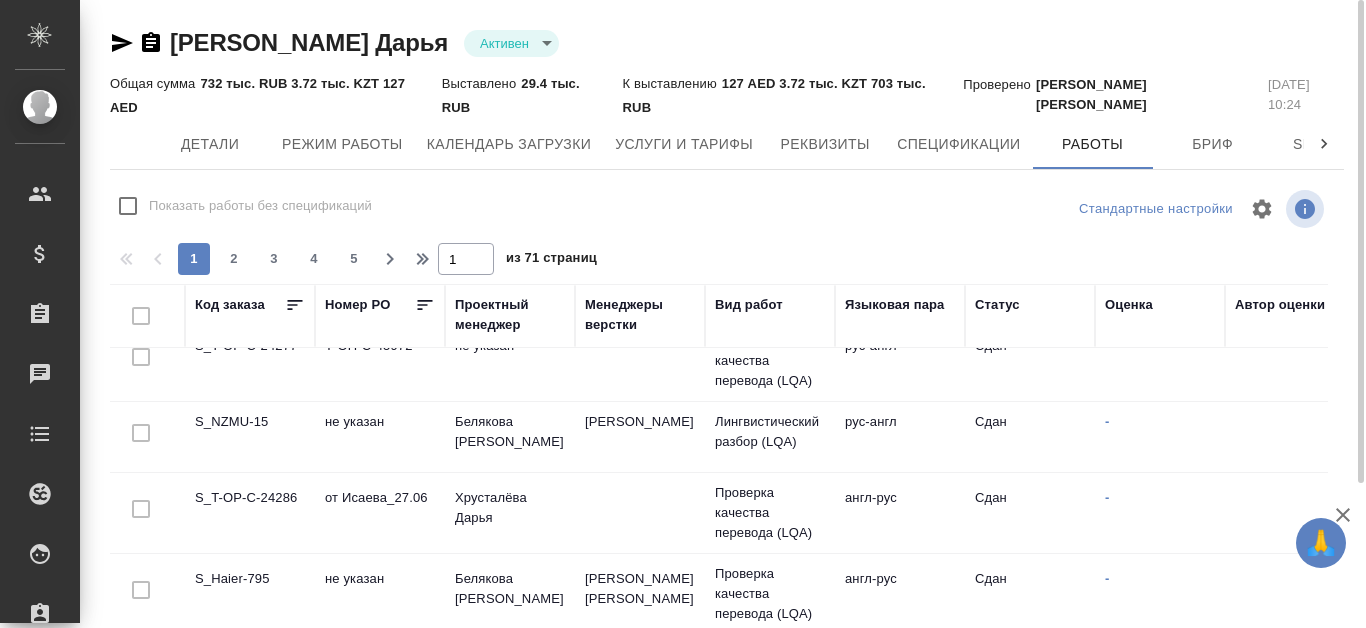 scroll, scrollTop: 1595, scrollLeft: 0, axis: vertical 